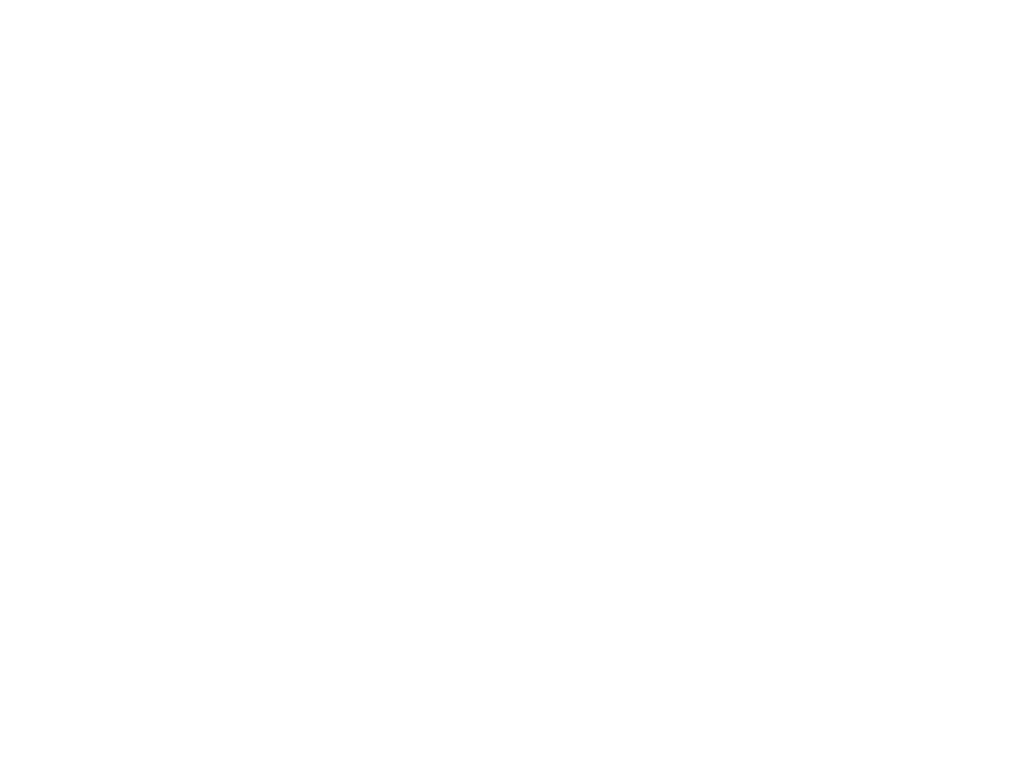 scroll, scrollTop: 0, scrollLeft: 0, axis: both 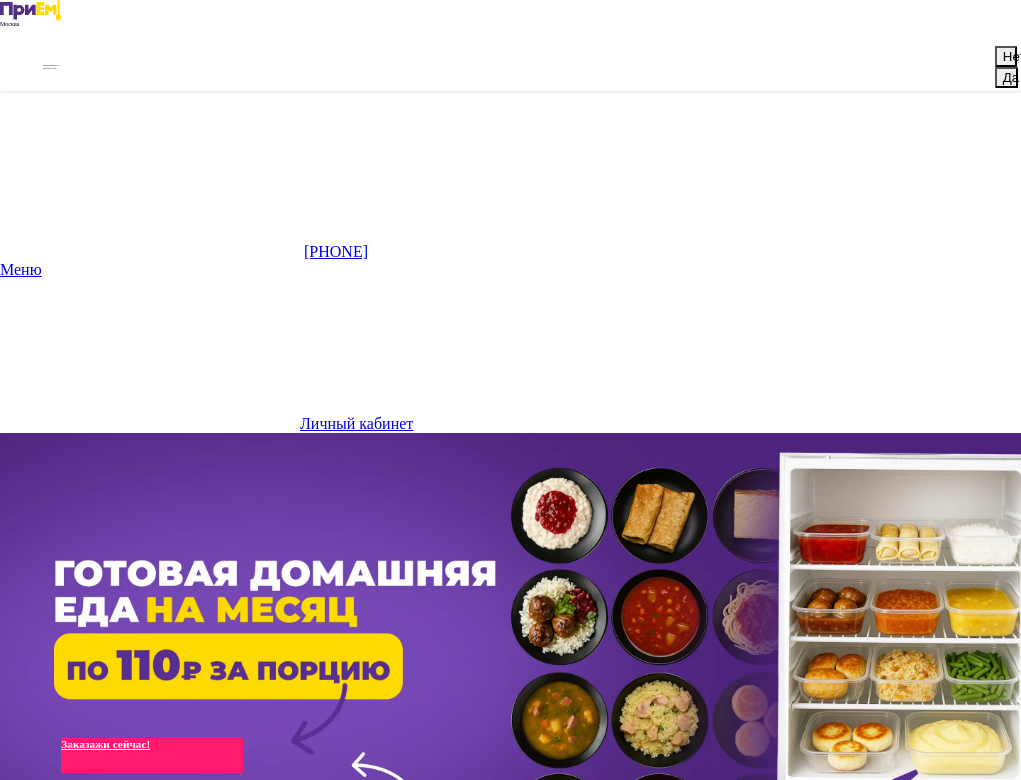 click on "Заказажи сейчас!" at bounding box center [152, 755] 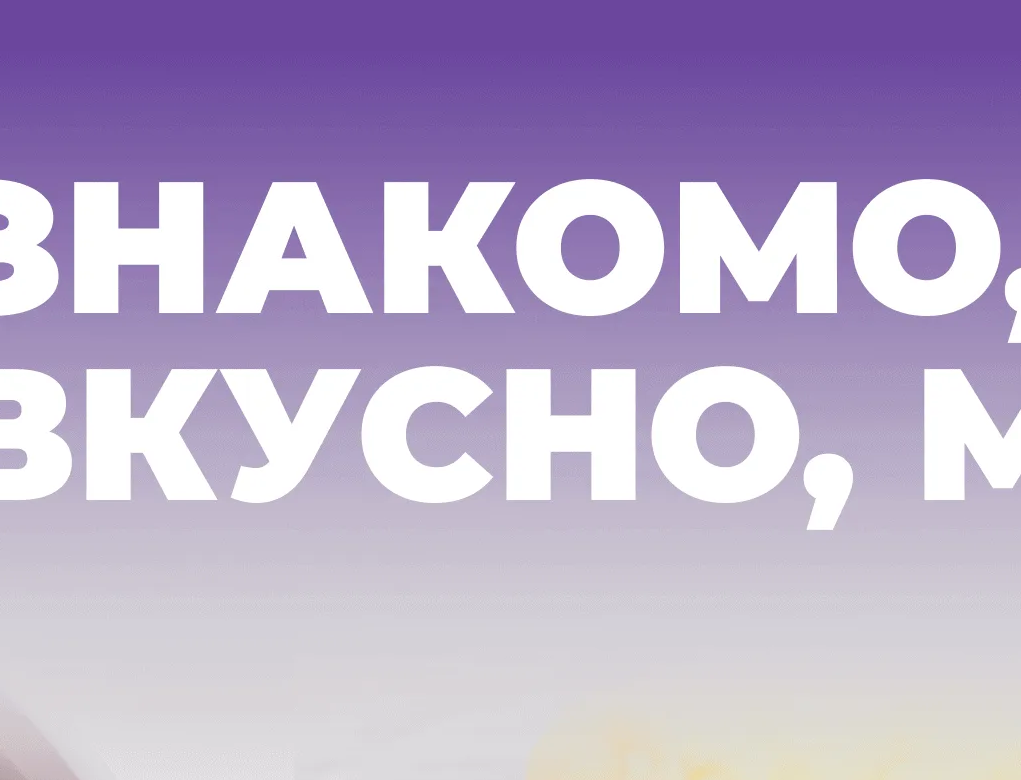 scroll, scrollTop: 201, scrollLeft: 0, axis: vertical 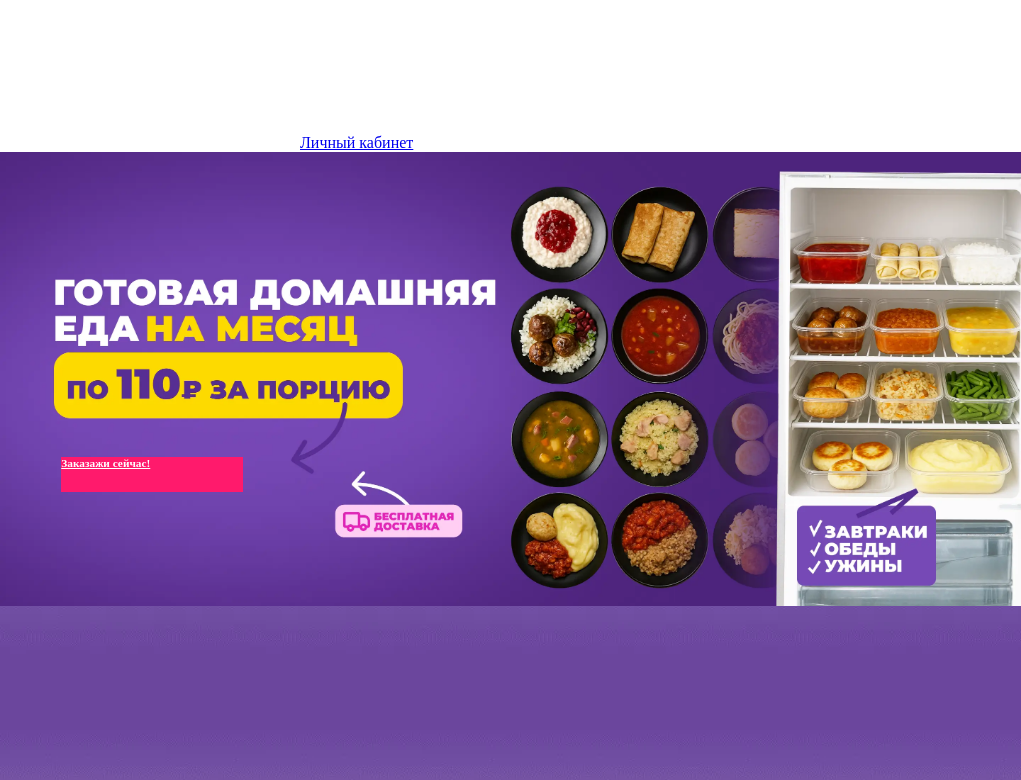 click 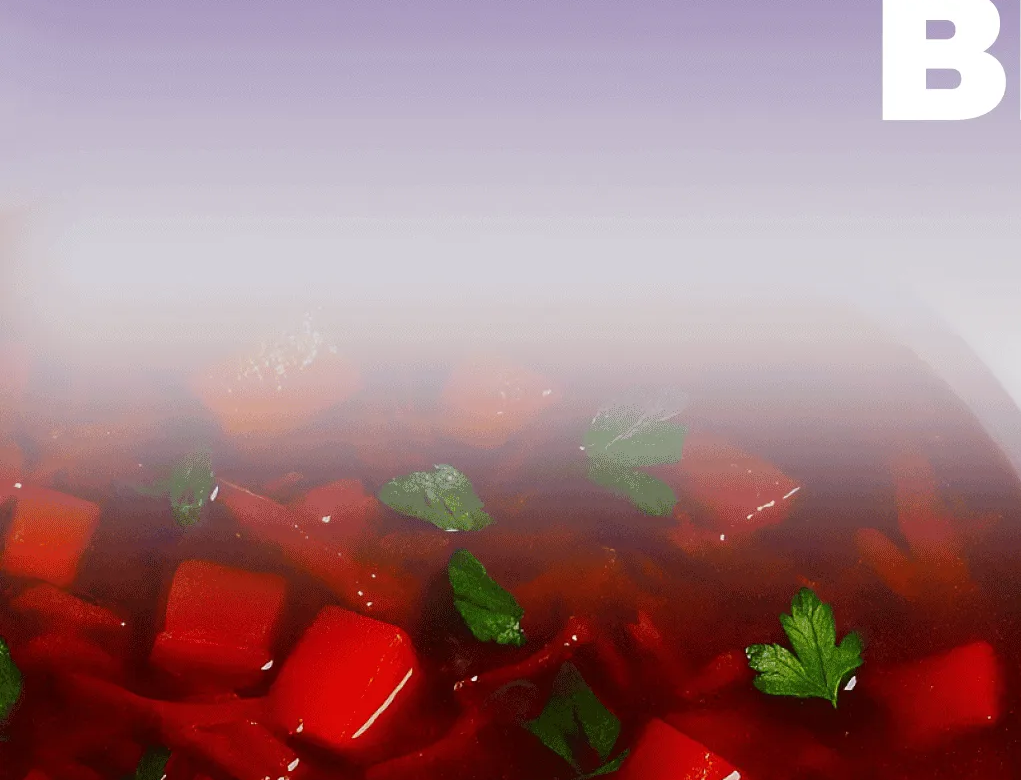 scroll, scrollTop: 1640, scrollLeft: 0, axis: vertical 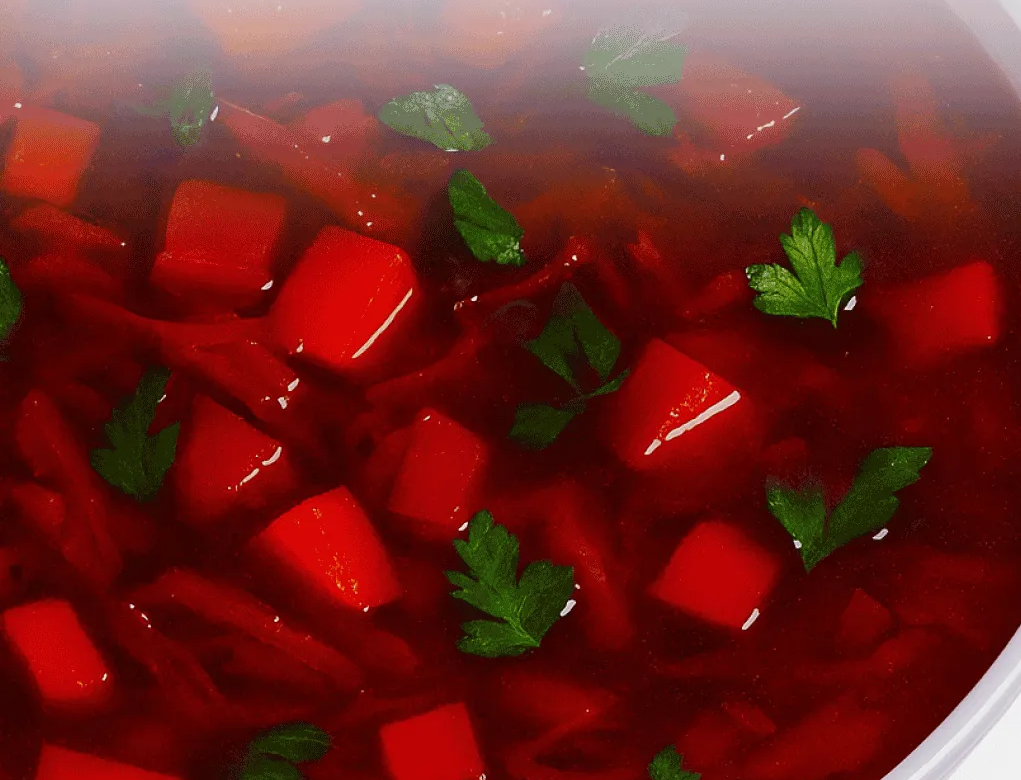 click on "****" at bounding box center (375, 3939) 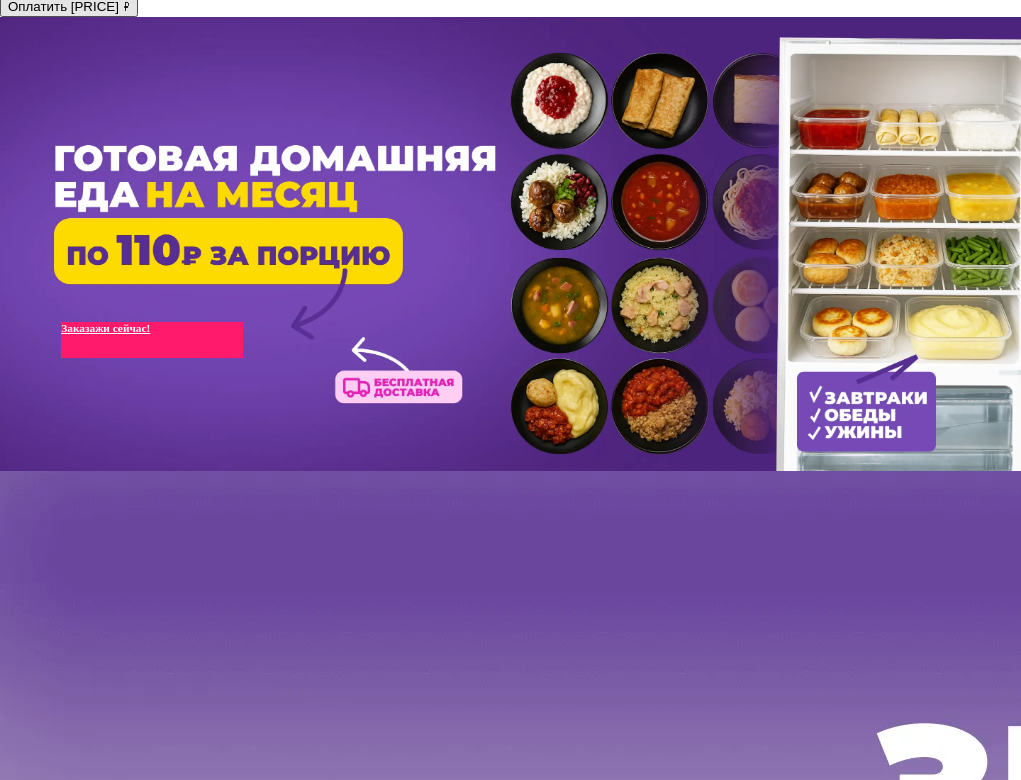 click 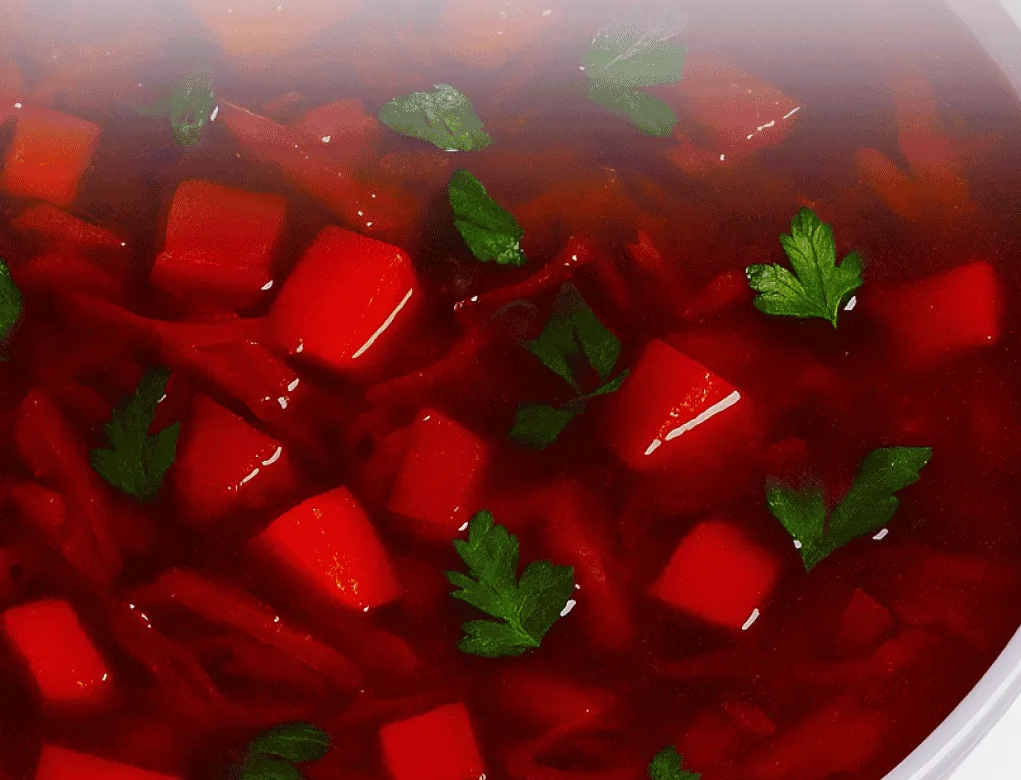 click 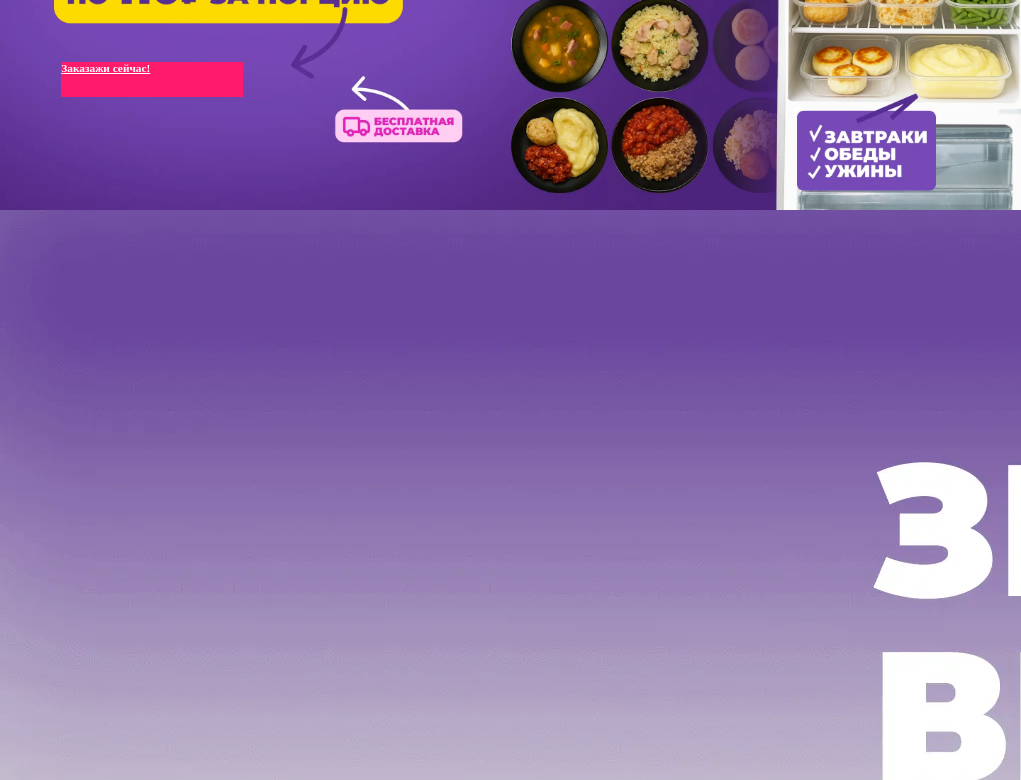 click on "Мои заказы" at bounding box center (80, -1113) 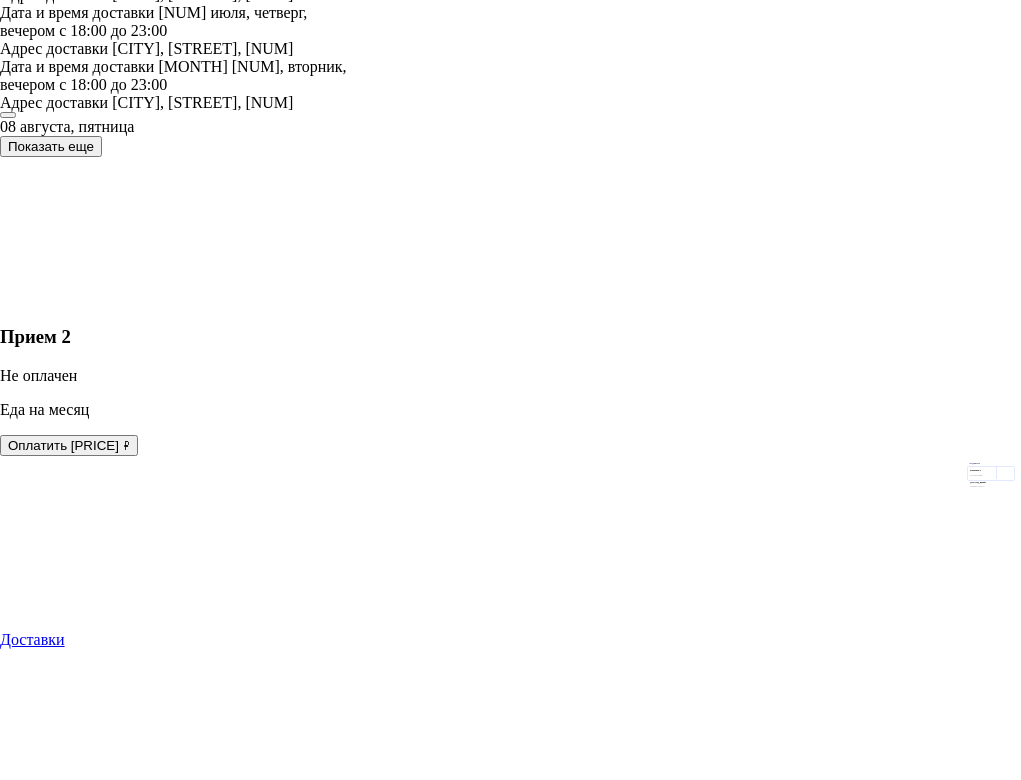scroll, scrollTop: 16855, scrollLeft: 0, axis: vertical 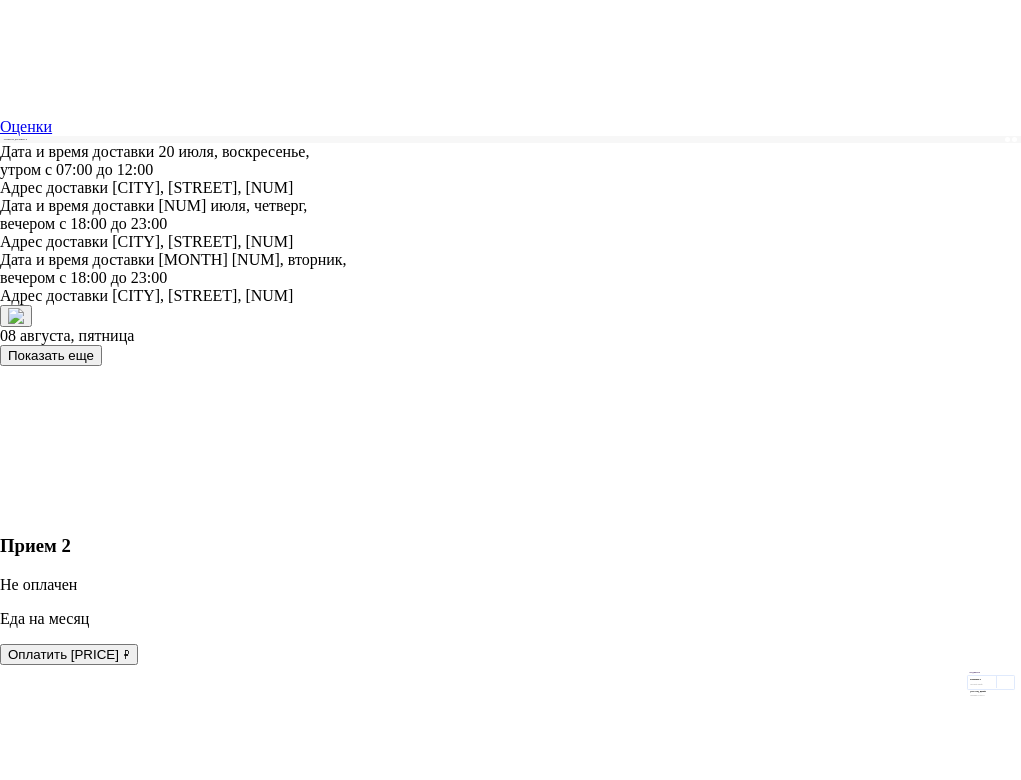 click on "Отменить заказ" at bounding box center [158, 16618] 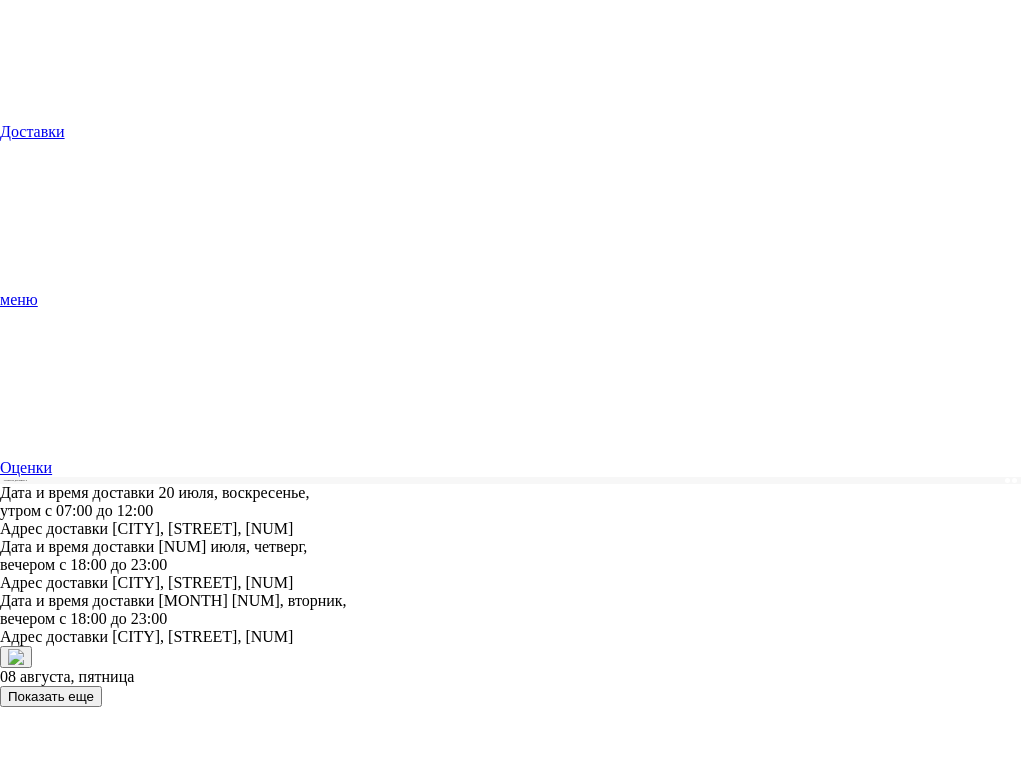 click on "Хорошо" at bounding box center [32, 17213] 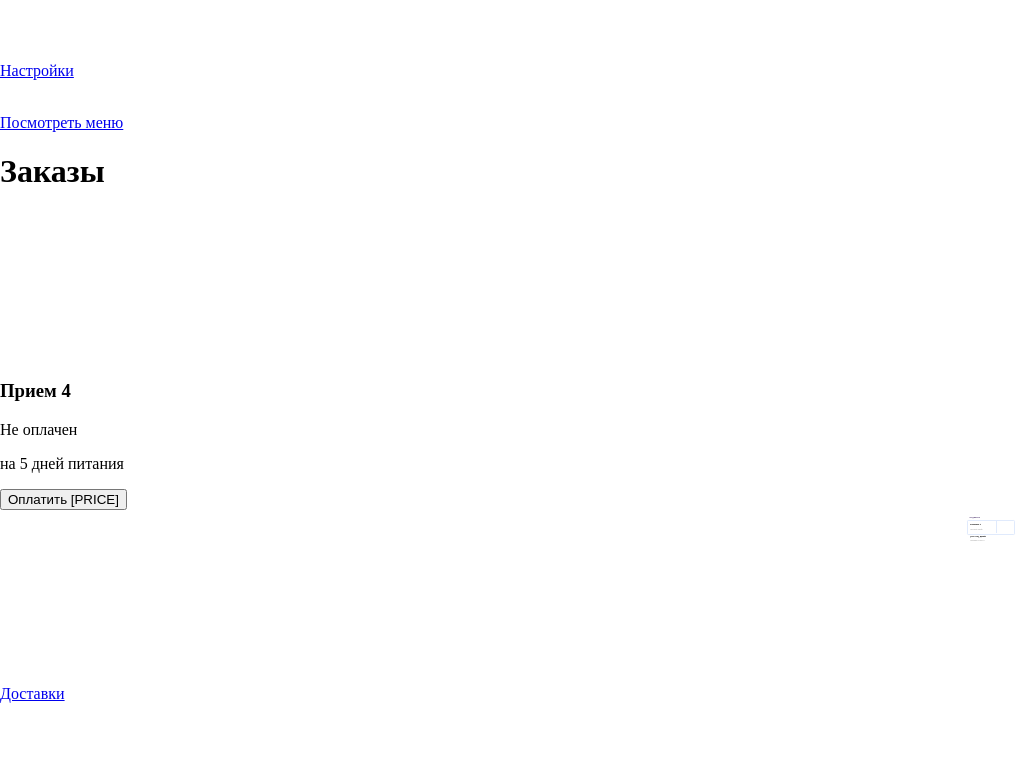 scroll, scrollTop: 0, scrollLeft: 0, axis: both 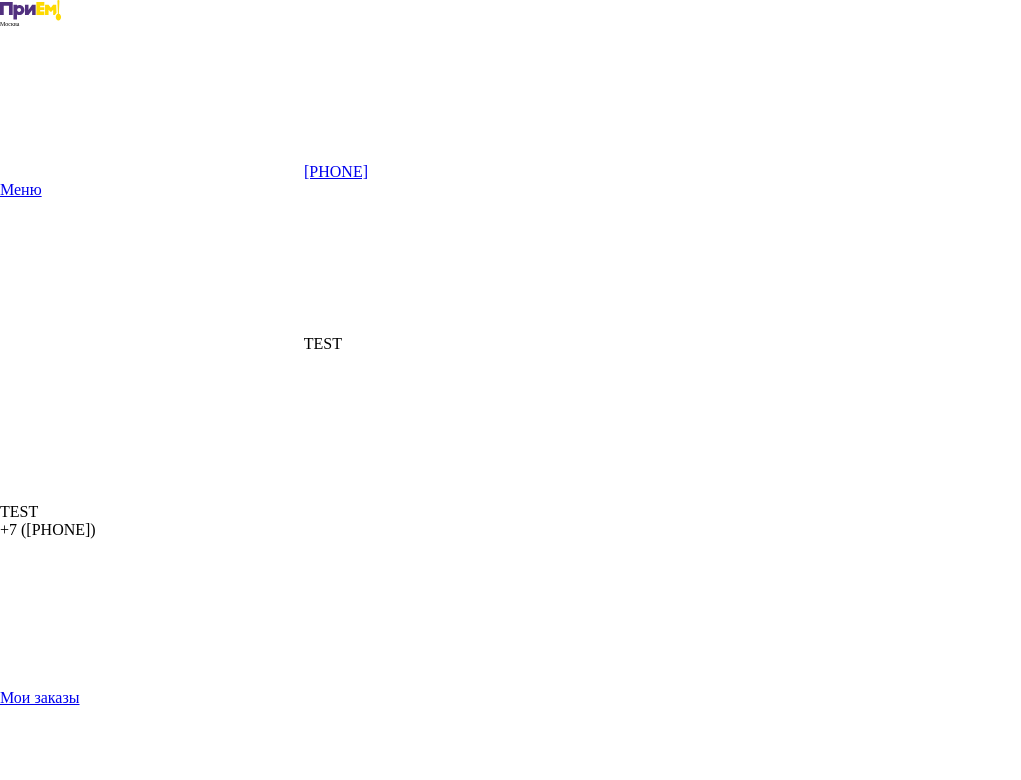 click on "Посмотреть меню" at bounding box center (510, 1238) 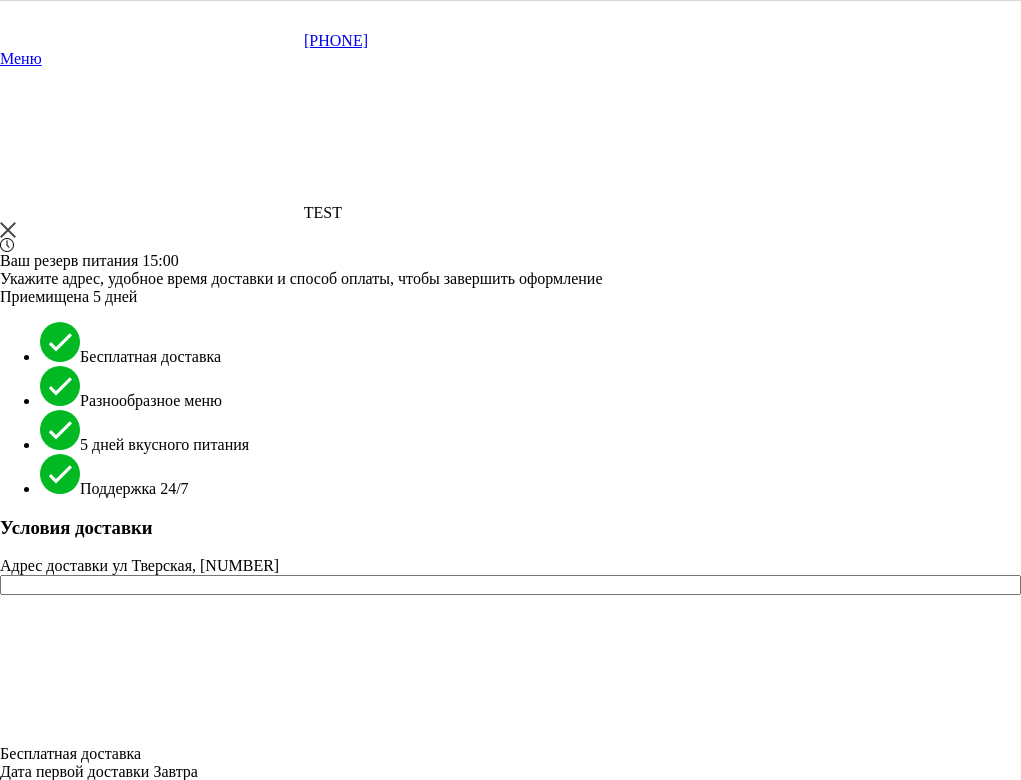 scroll, scrollTop: 1640, scrollLeft: 0, axis: vertical 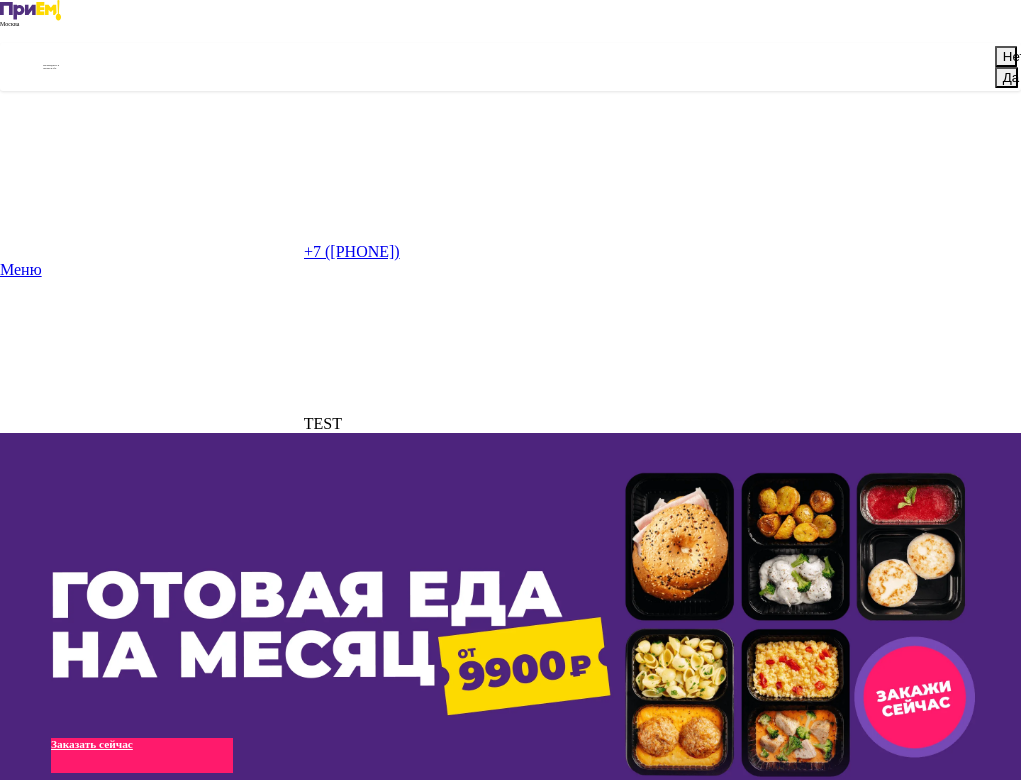 click on "Да" at bounding box center (1006, 77) 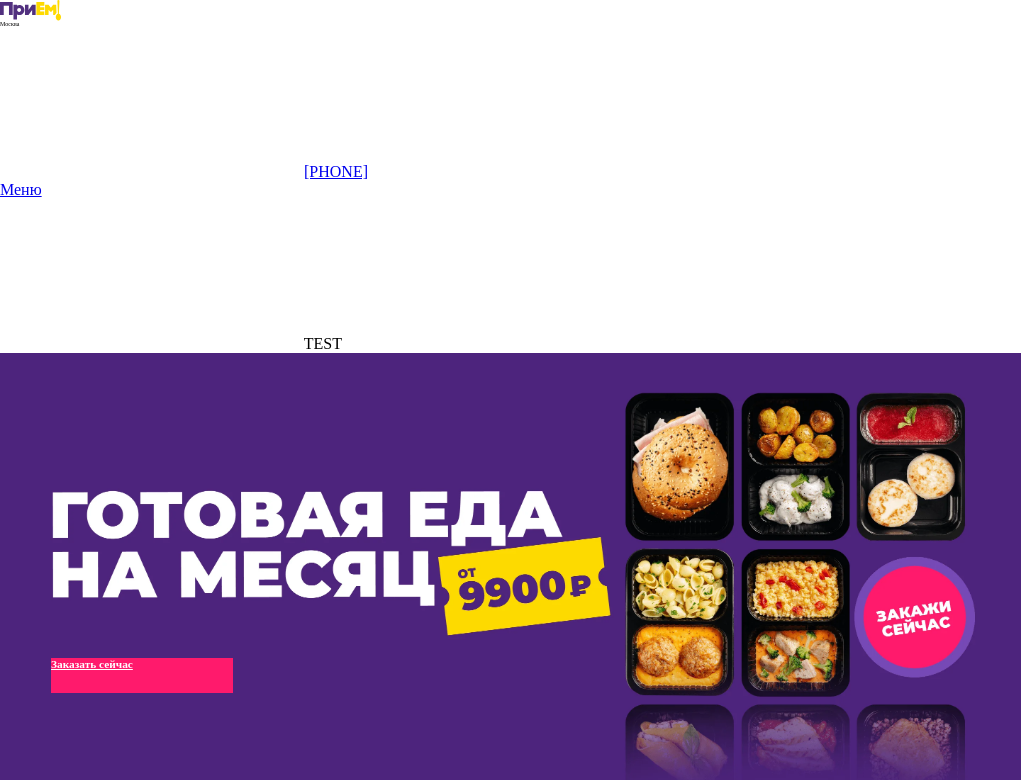 scroll, scrollTop: 0, scrollLeft: 0, axis: both 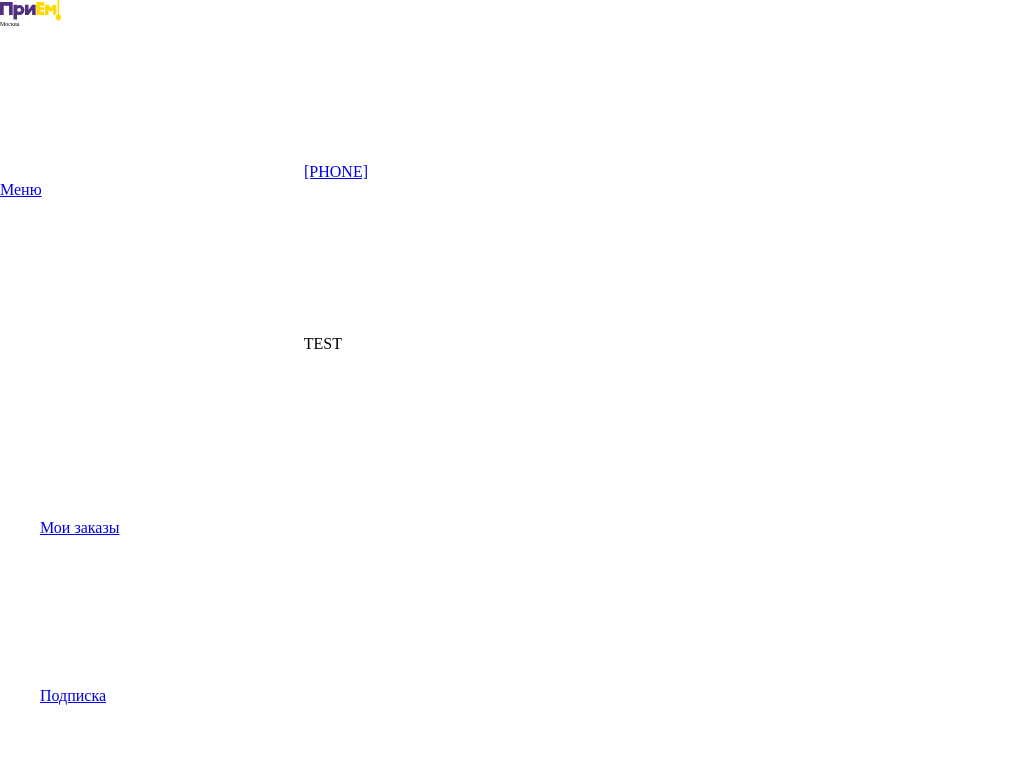 click on "Посмотреть меню" at bounding box center (101, 1371) 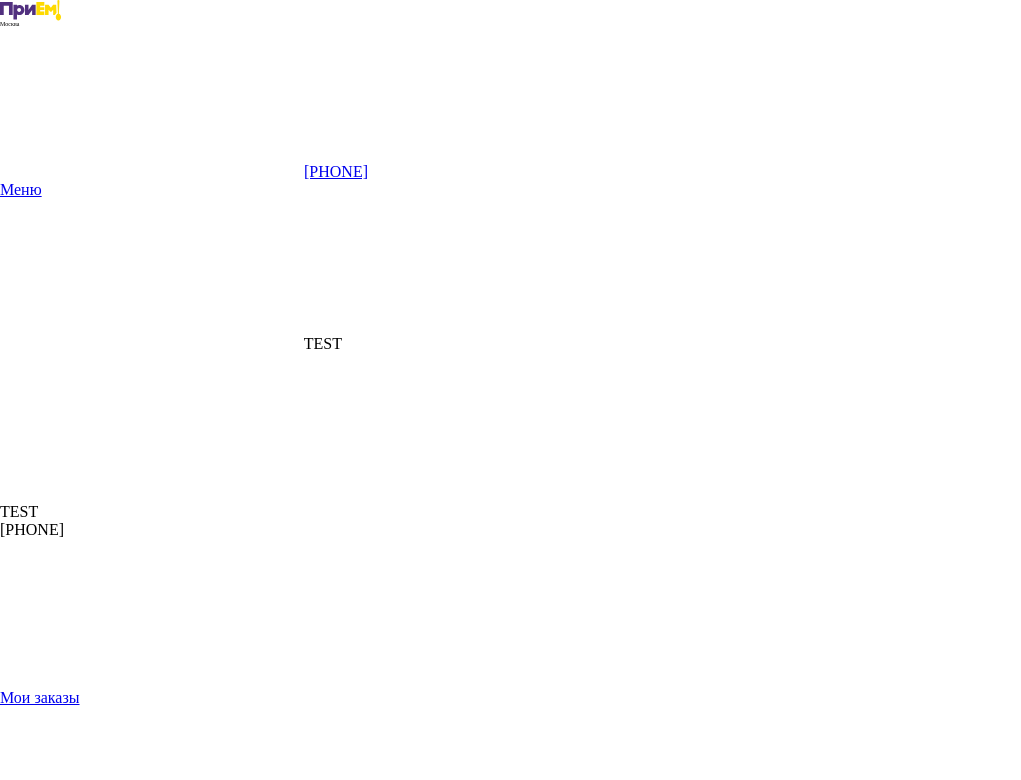 click on "ср 06.08" at bounding box center (67, 3467) 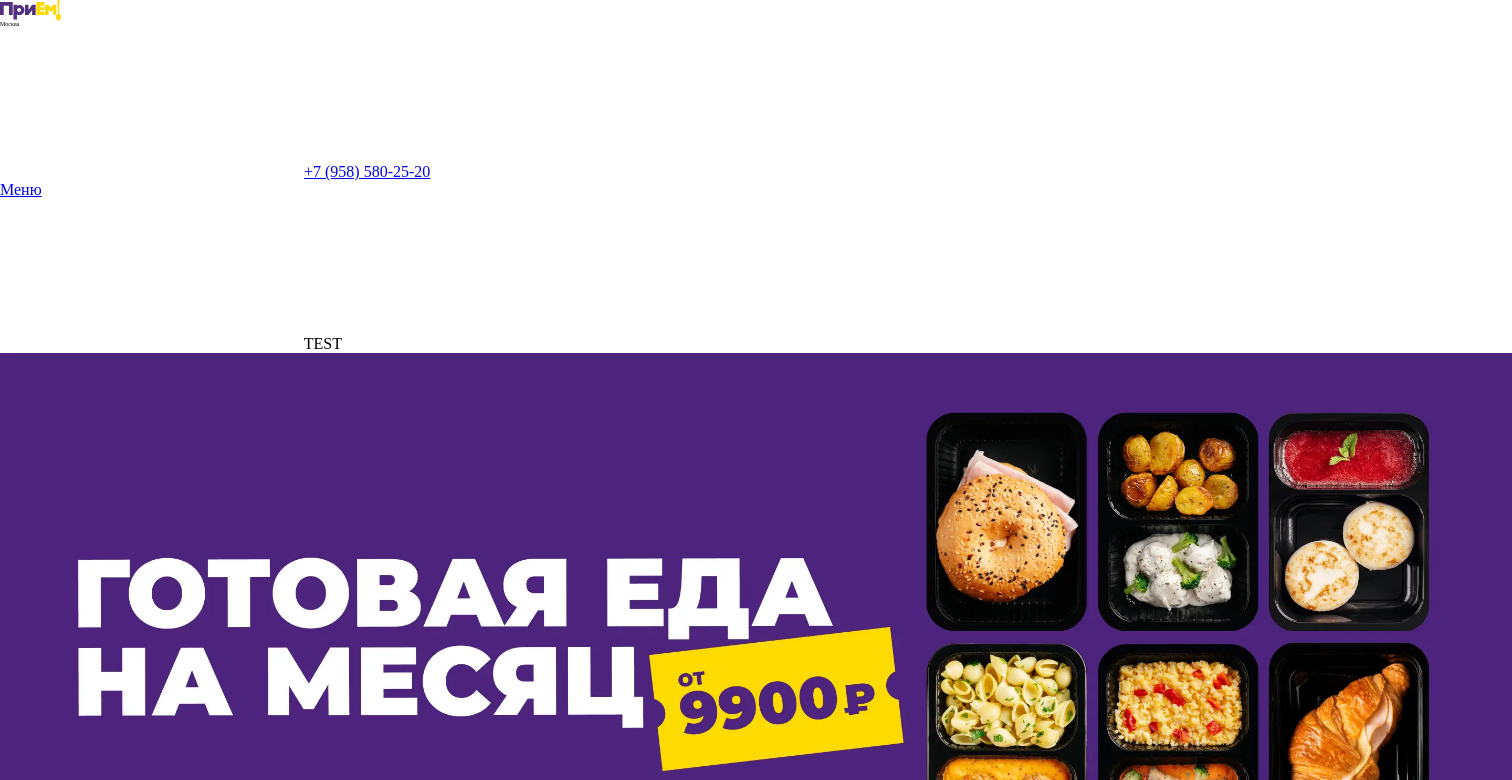 scroll, scrollTop: 0, scrollLeft: 0, axis: both 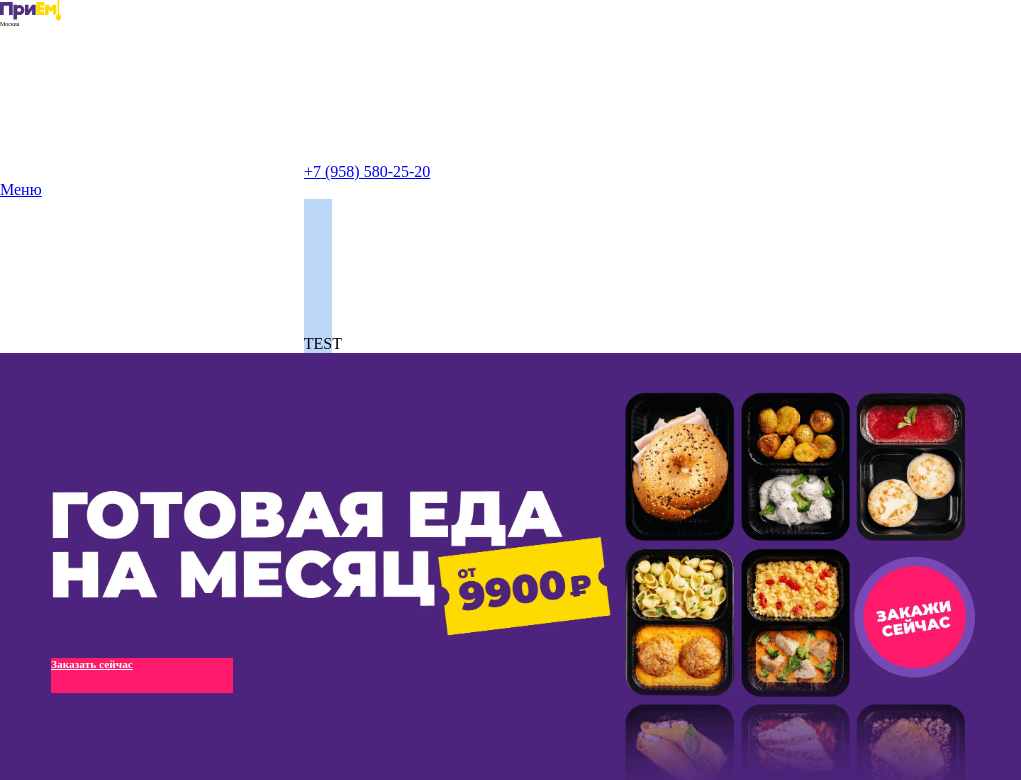 click on "TEST" at bounding box center (510, 276) 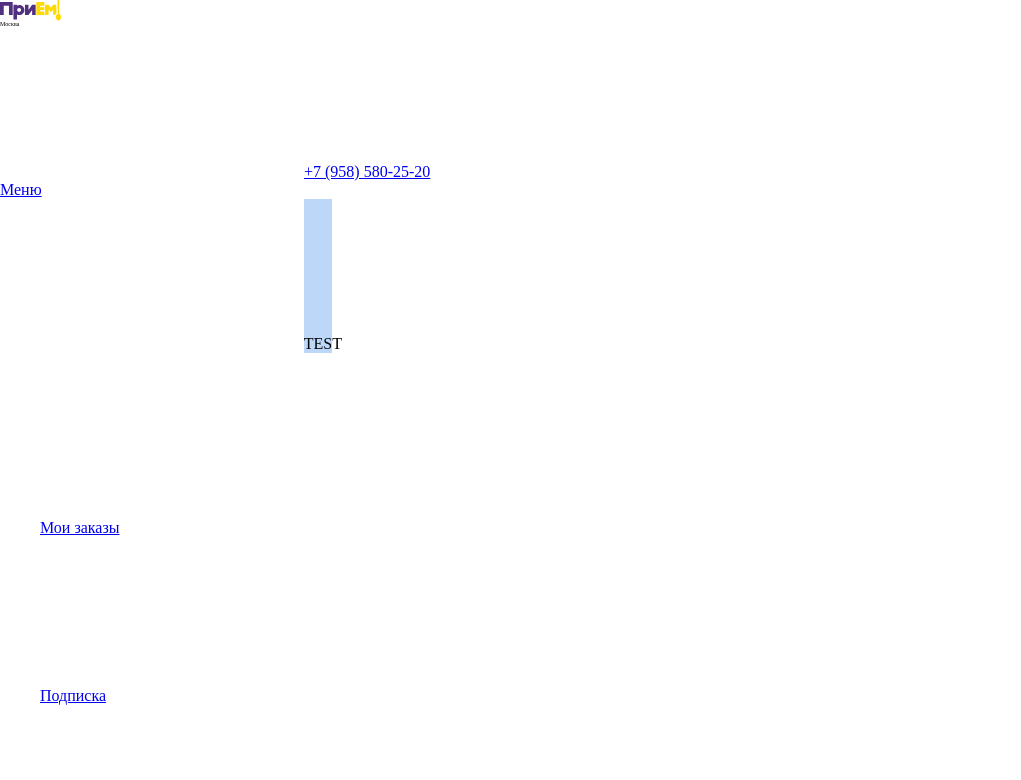 click on "Посмотреть меню" at bounding box center [101, 1371] 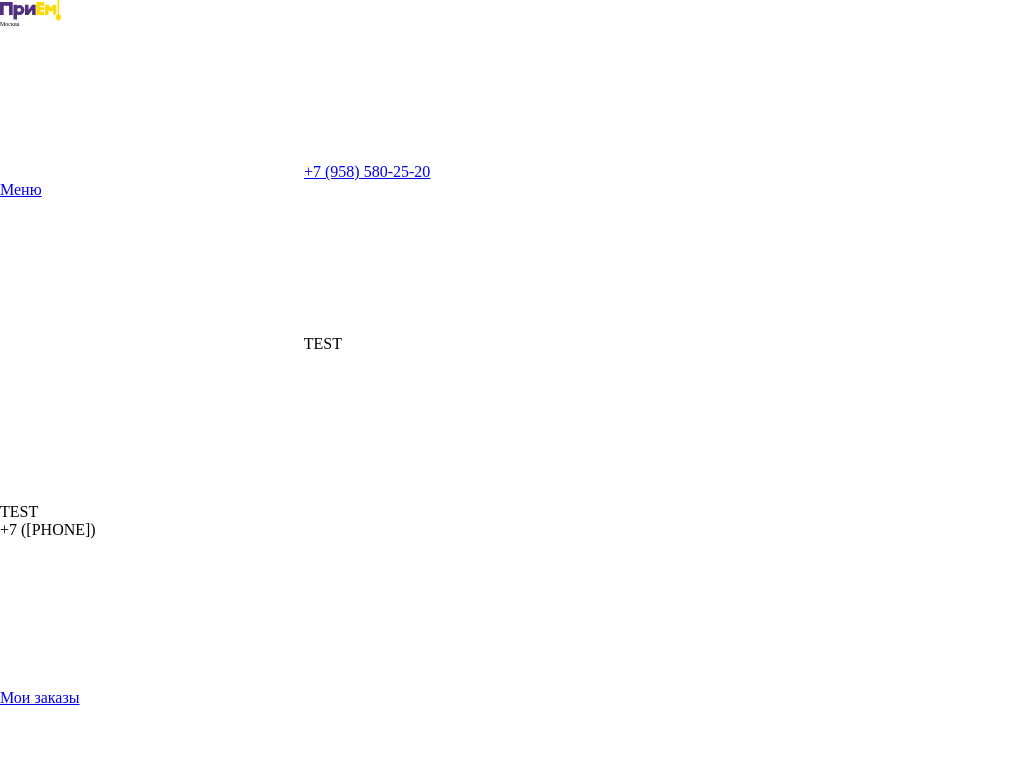 click 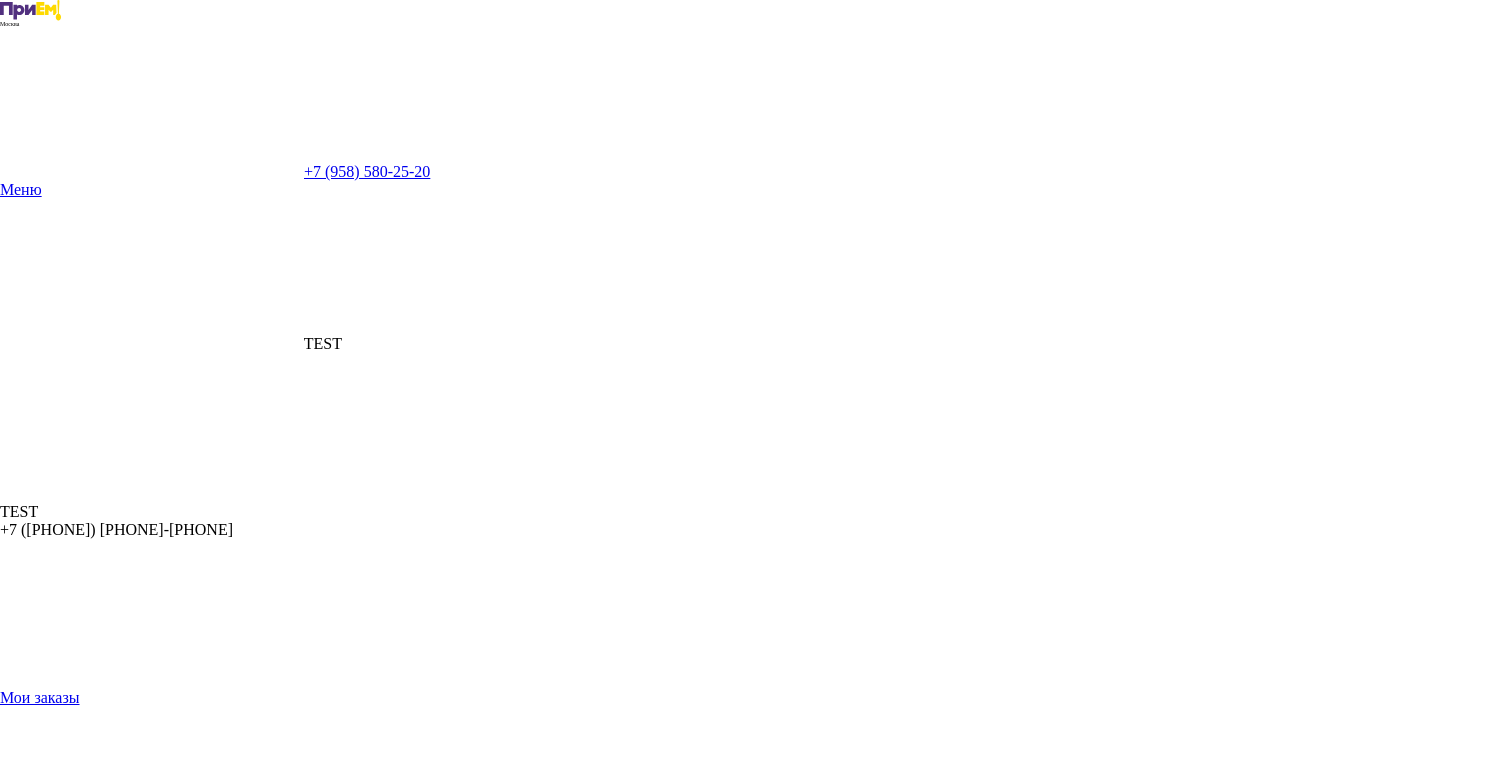 scroll, scrollTop: 0, scrollLeft: 0, axis: both 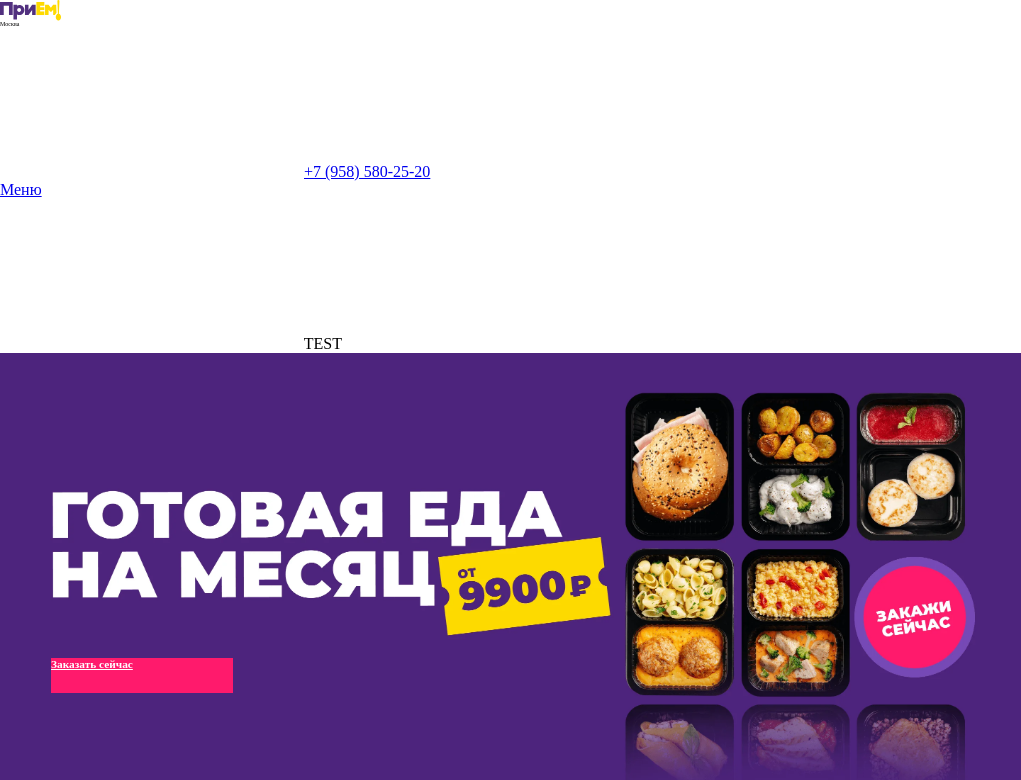 click on "TEST" at bounding box center (323, 343) 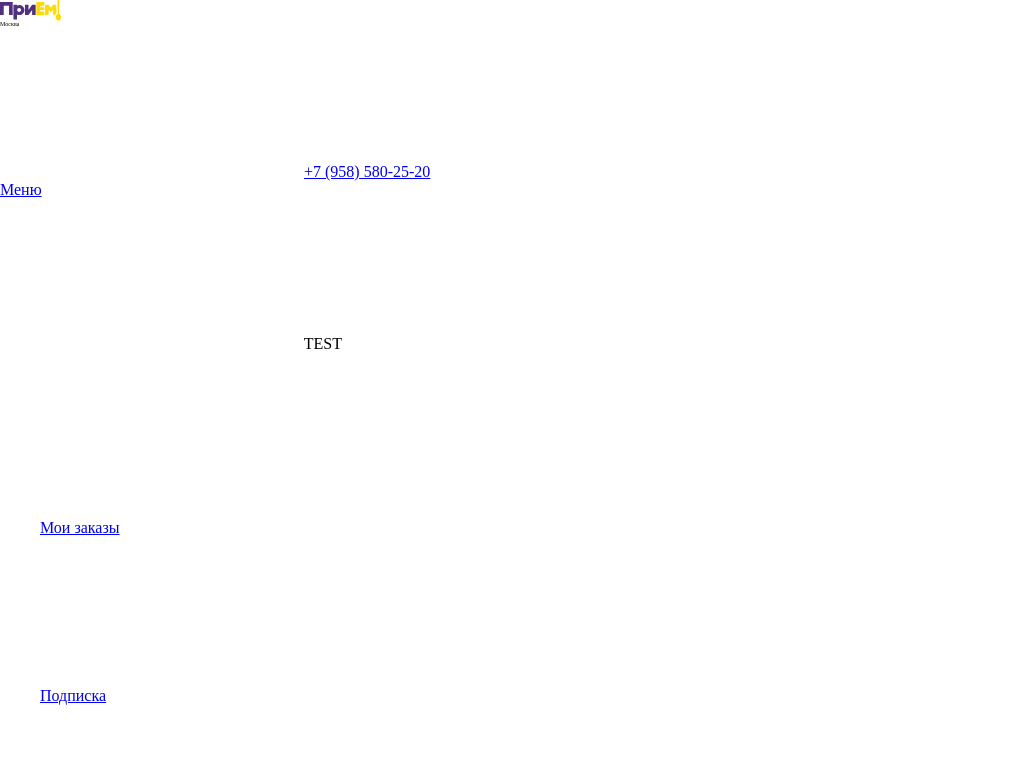 click on "Посмотреть меню" at bounding box center (101, 1371) 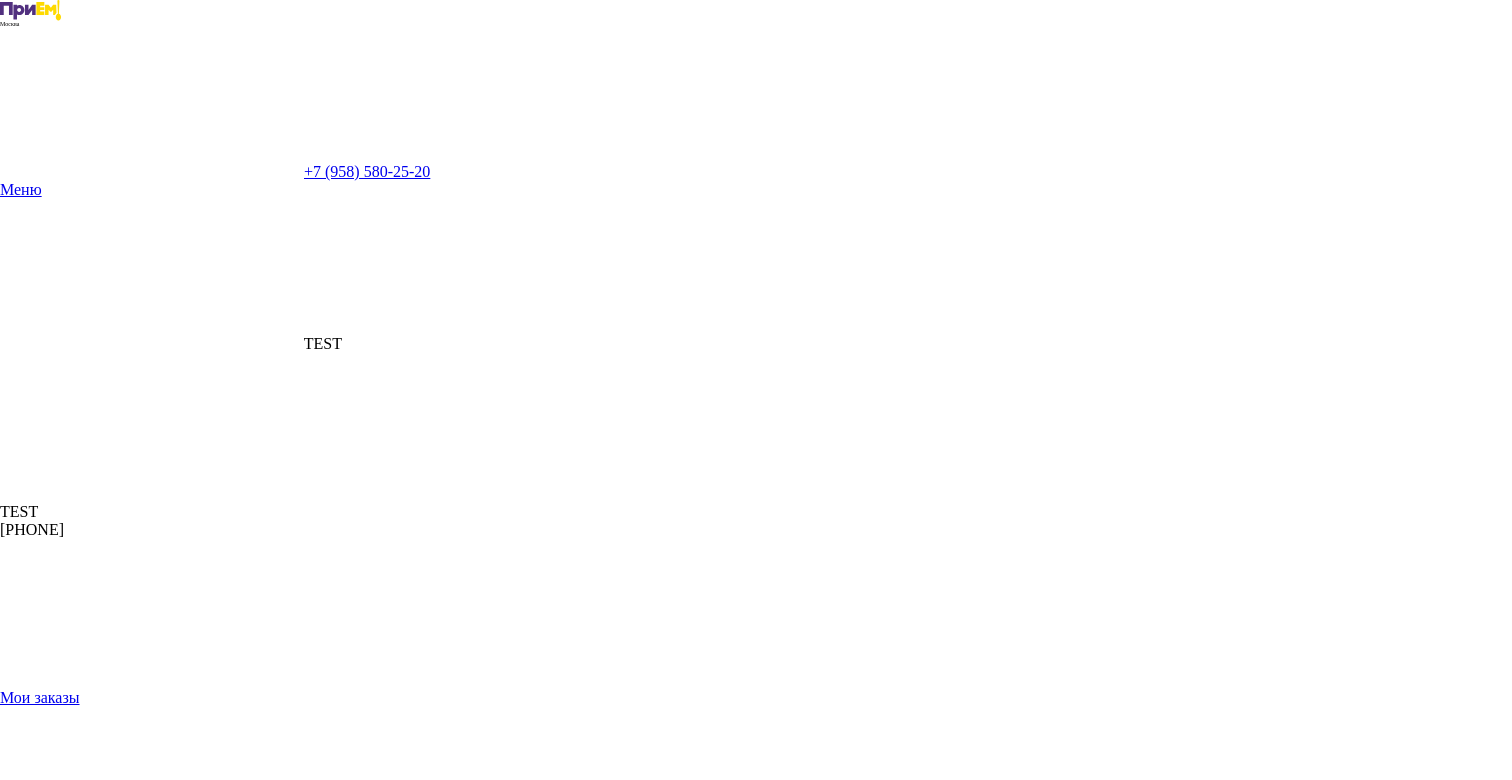 click 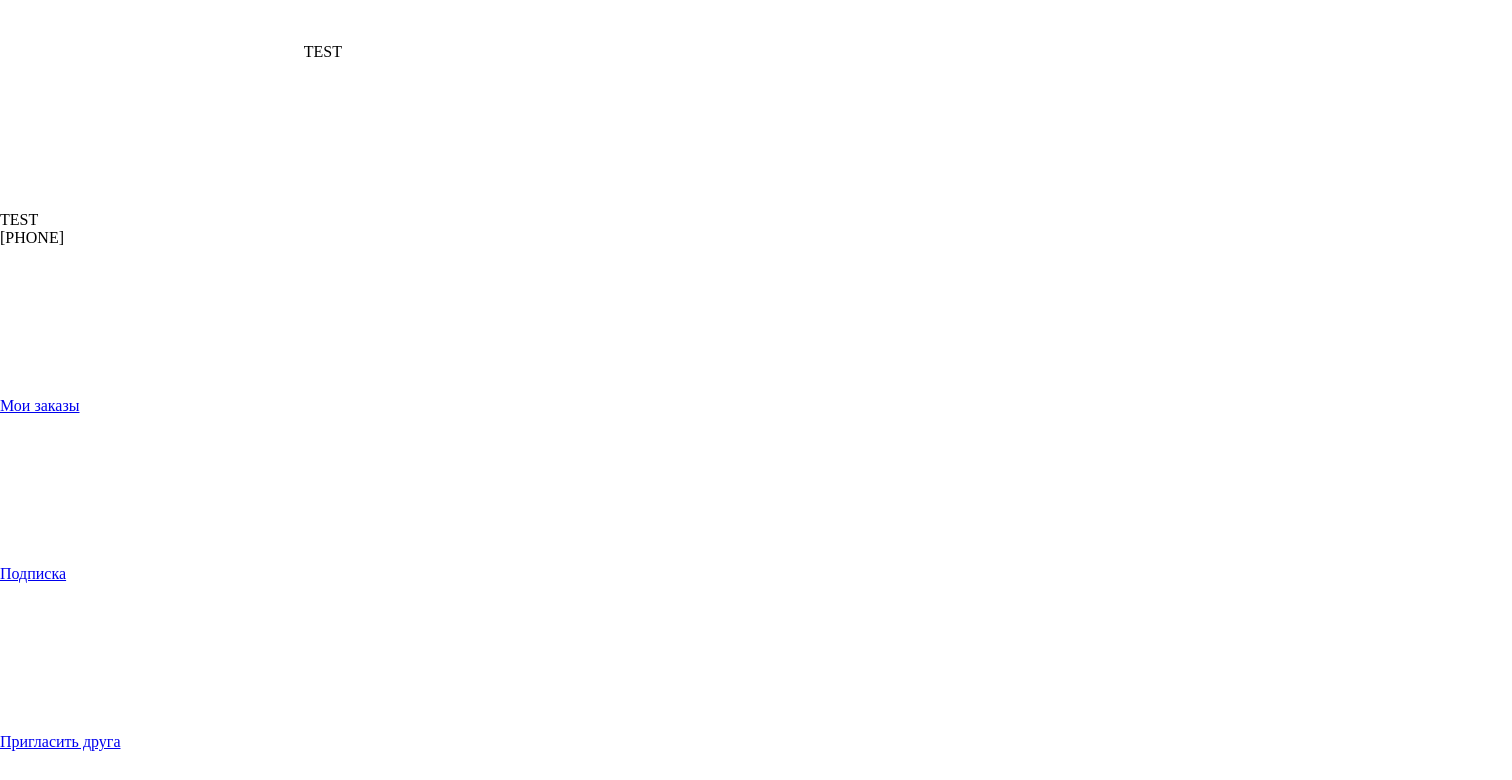 scroll, scrollTop: 0, scrollLeft: 0, axis: both 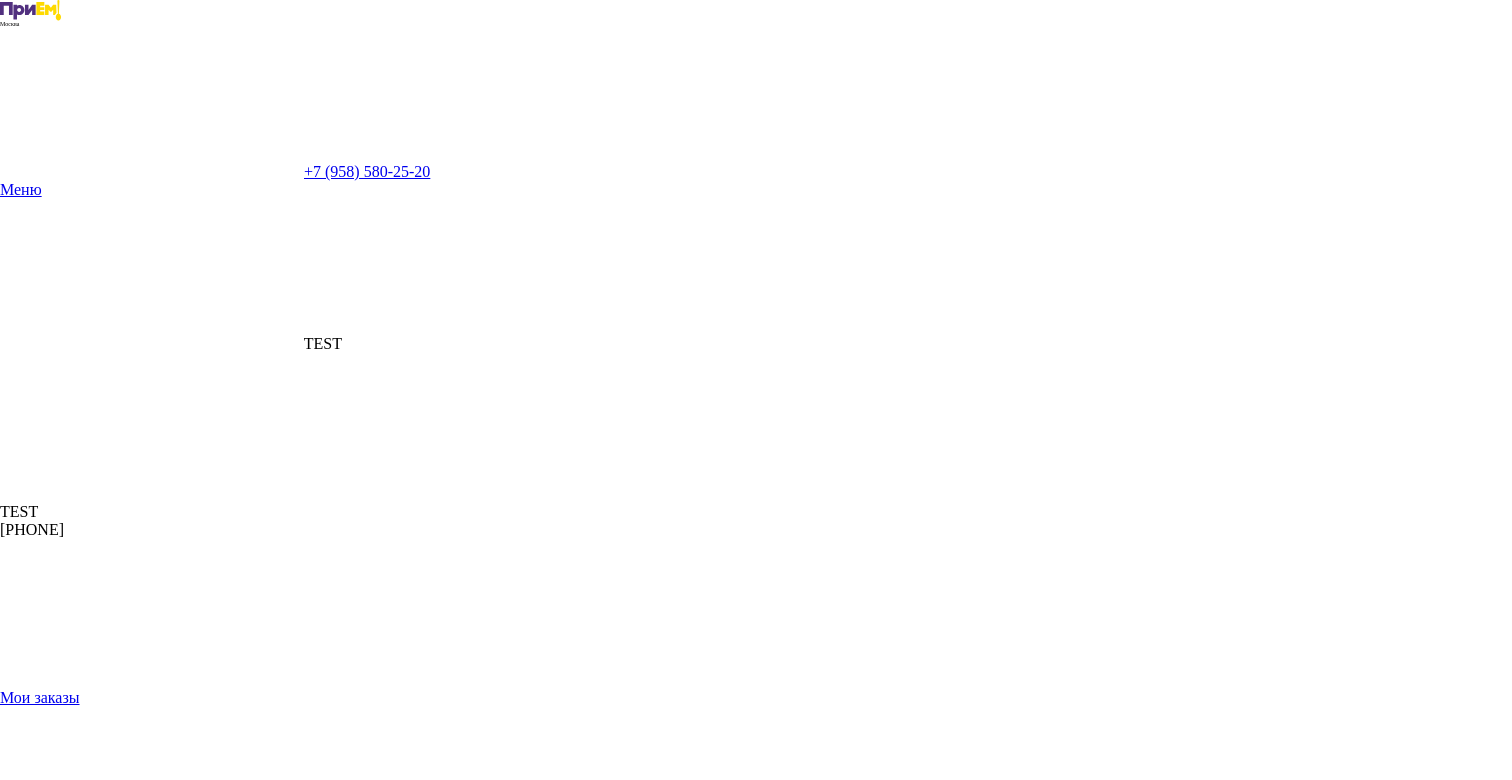 click 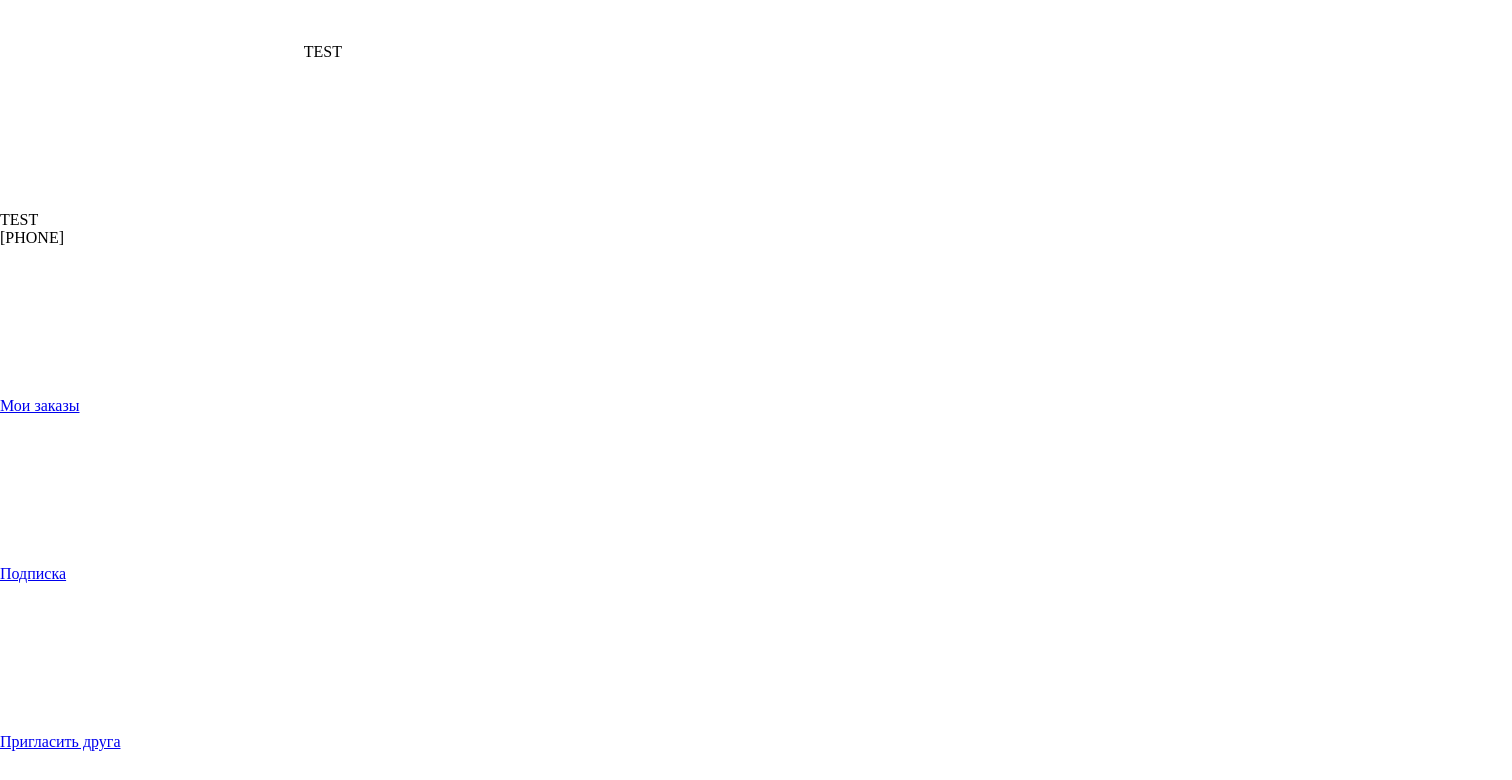 scroll, scrollTop: 0, scrollLeft: 0, axis: both 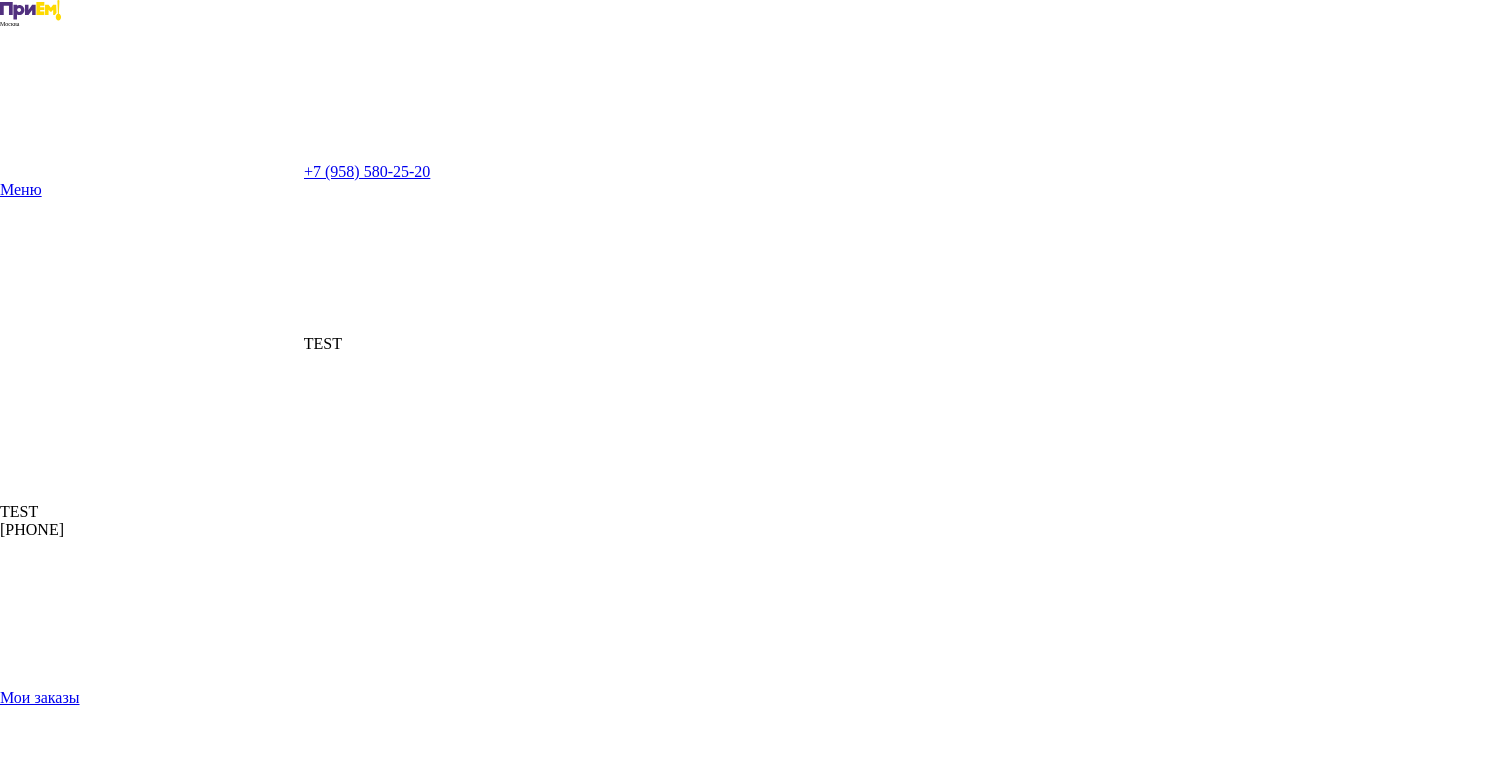 click 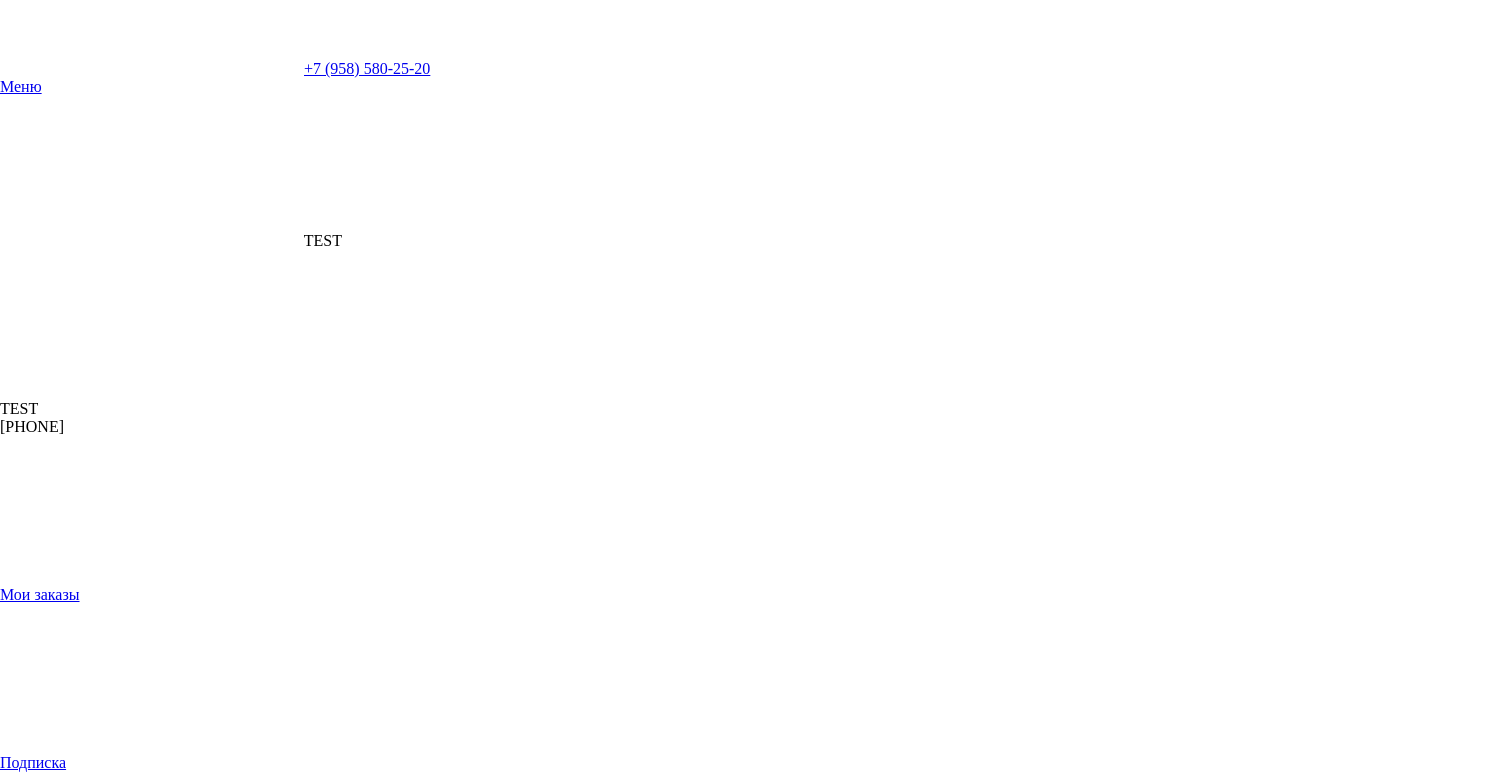 scroll, scrollTop: 130, scrollLeft: 0, axis: vertical 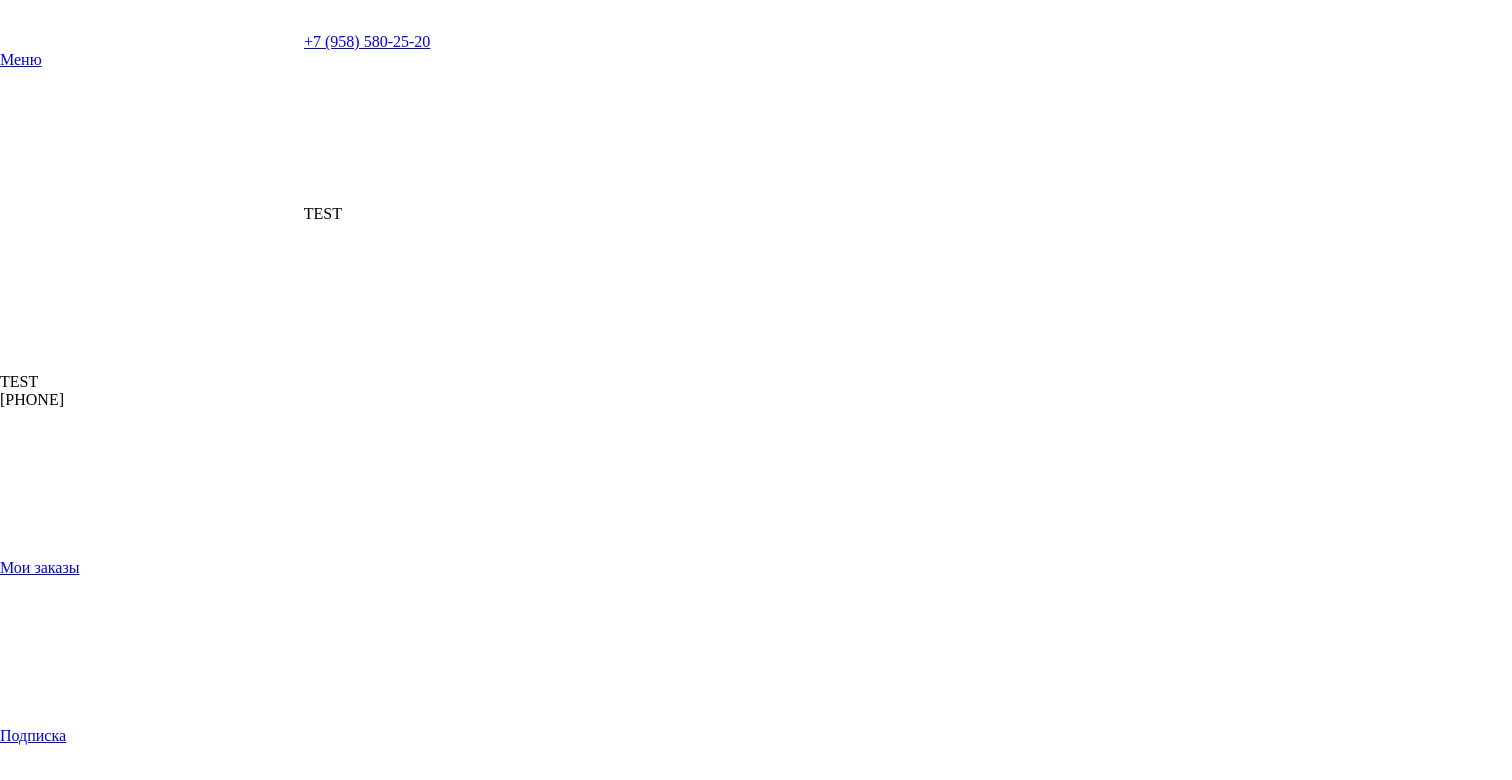 click on "15 дней" at bounding box center (761, 4975) 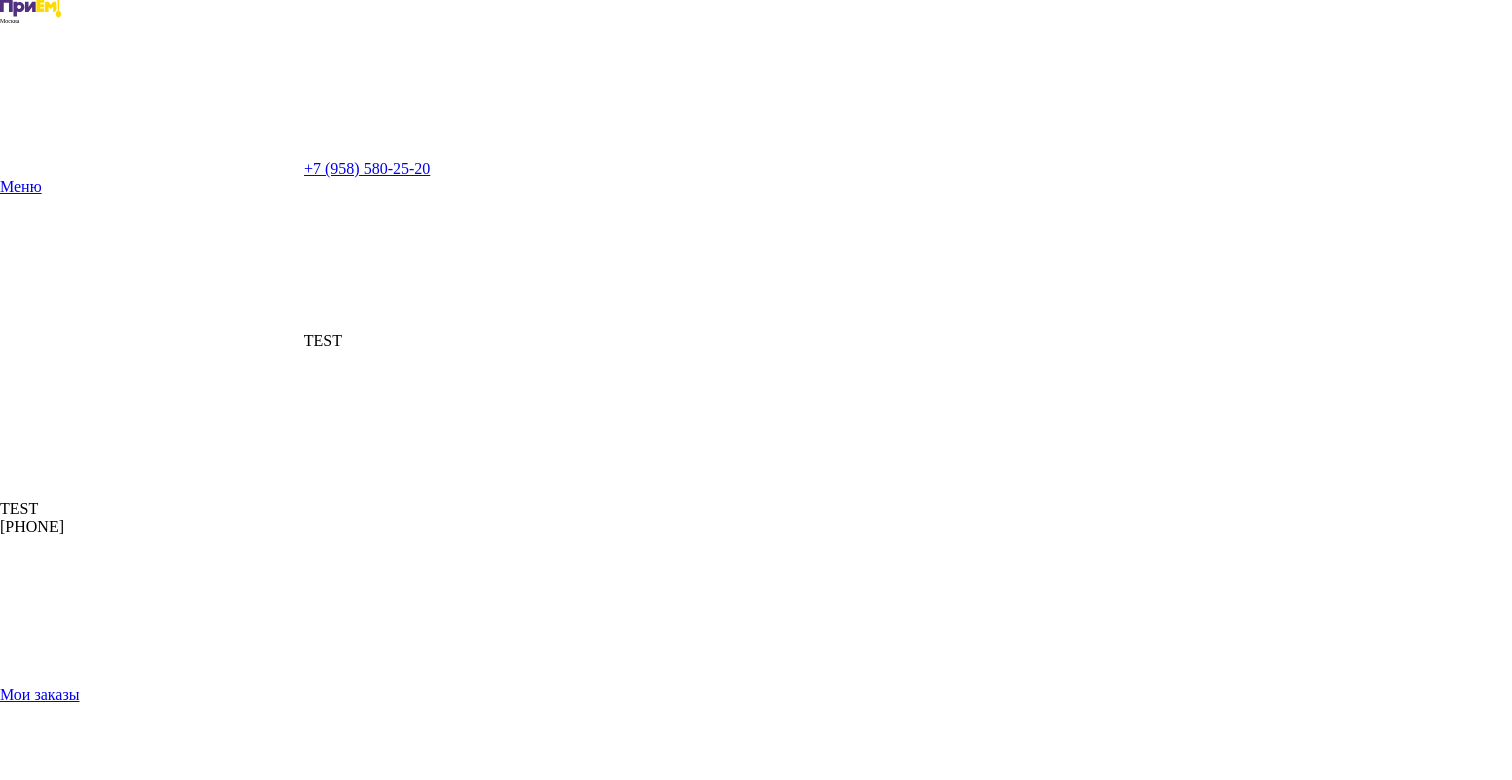 scroll, scrollTop: 0, scrollLeft: 0, axis: both 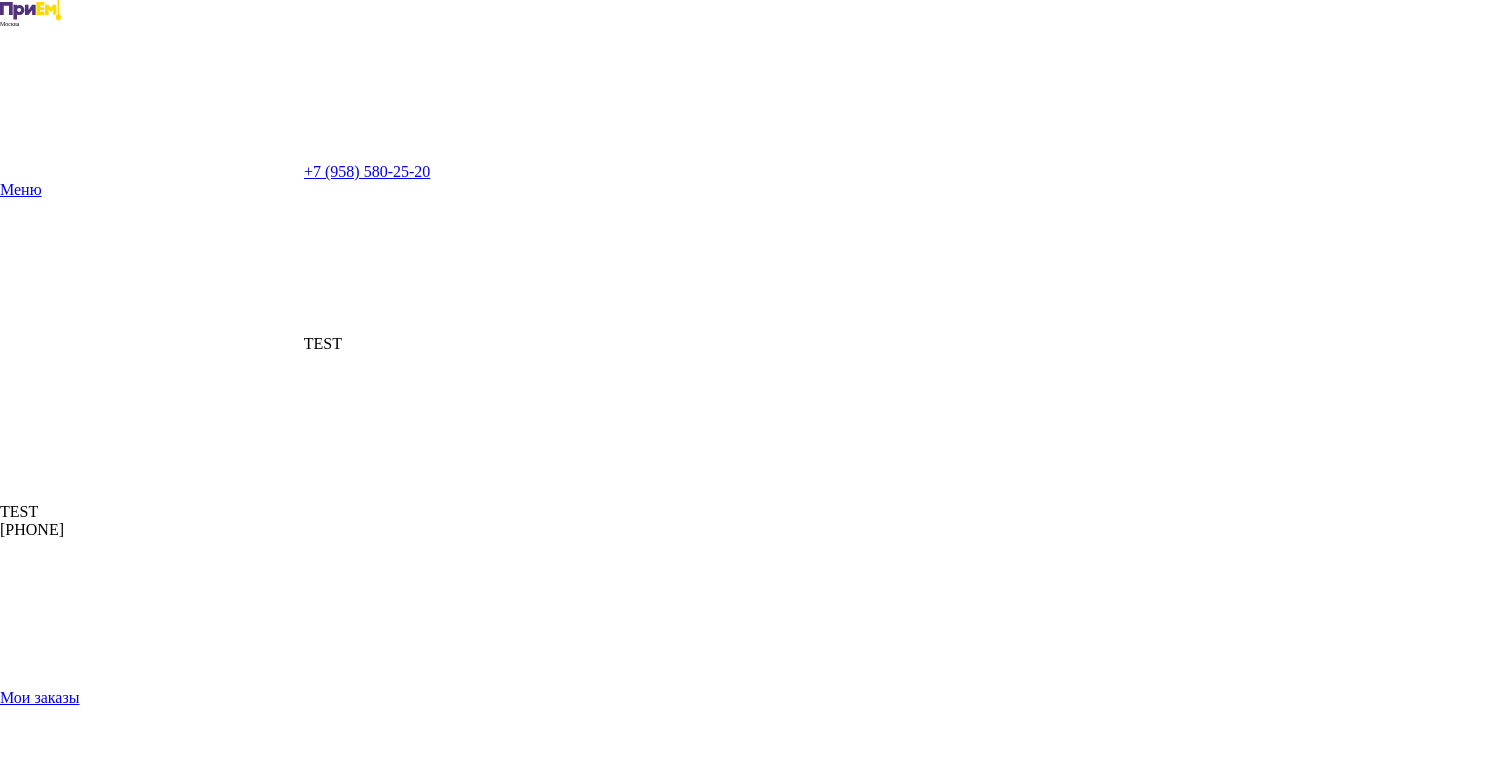 click on "TEST" at bounding box center (756, 276) 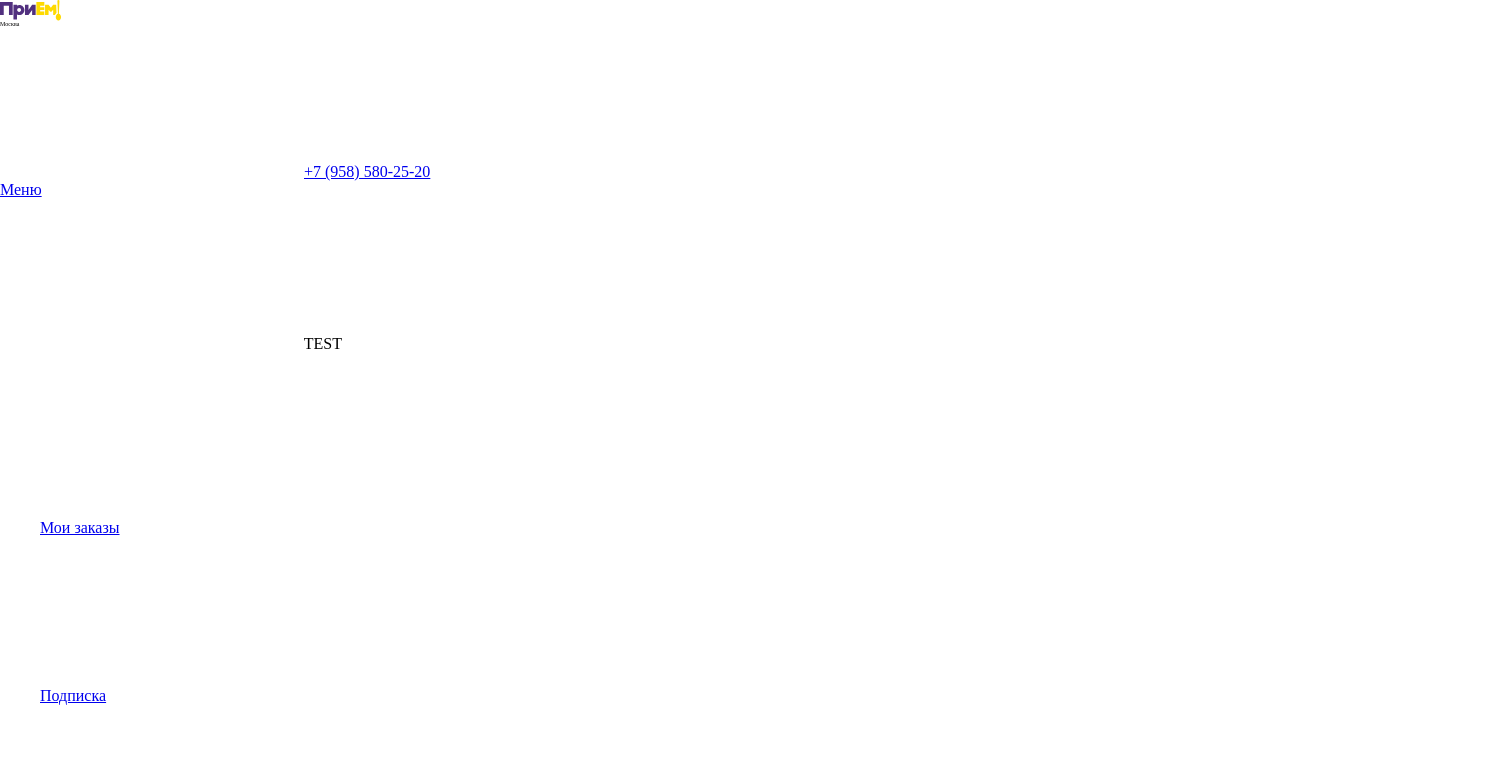click on "Посмотреть меню" at bounding box center (101, 1371) 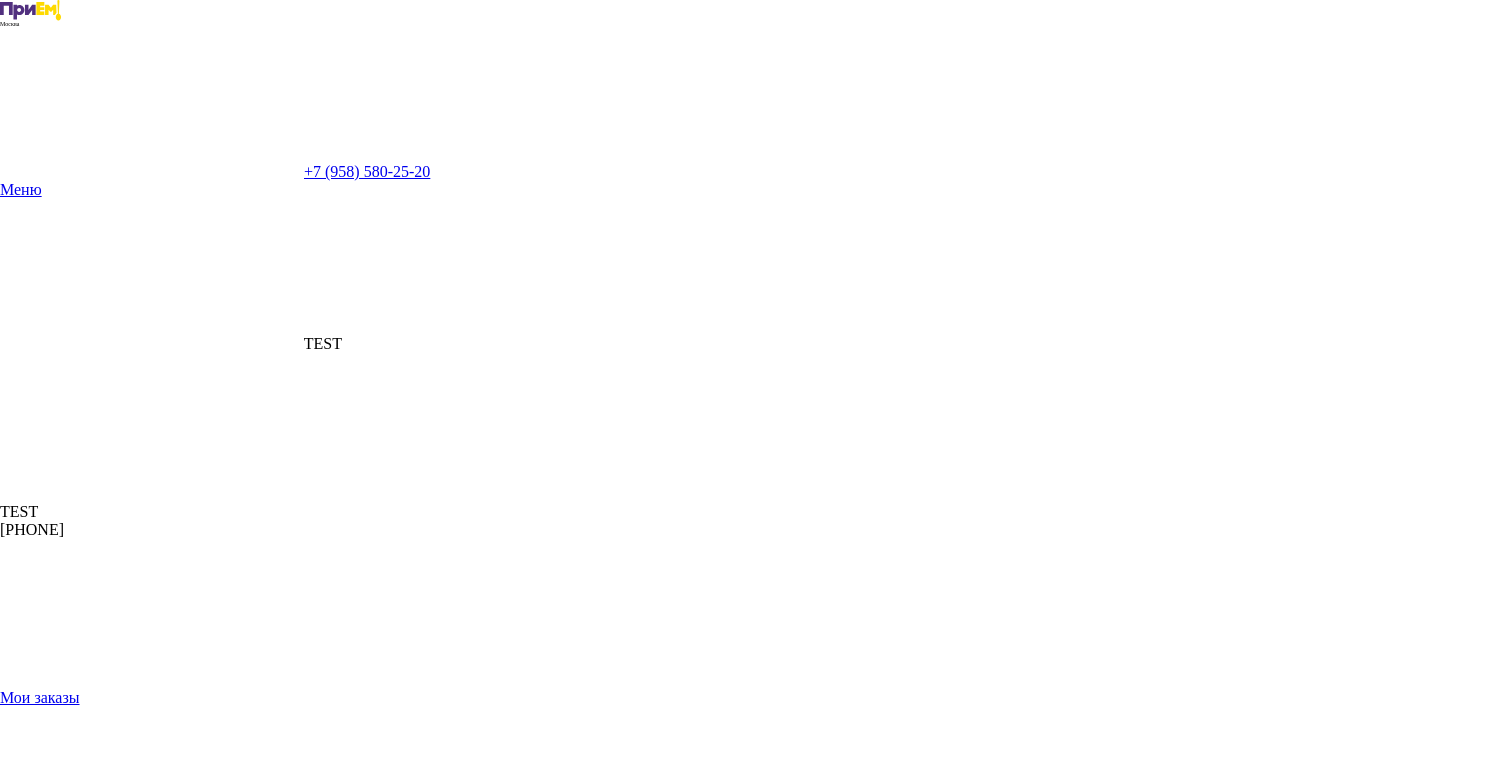 click 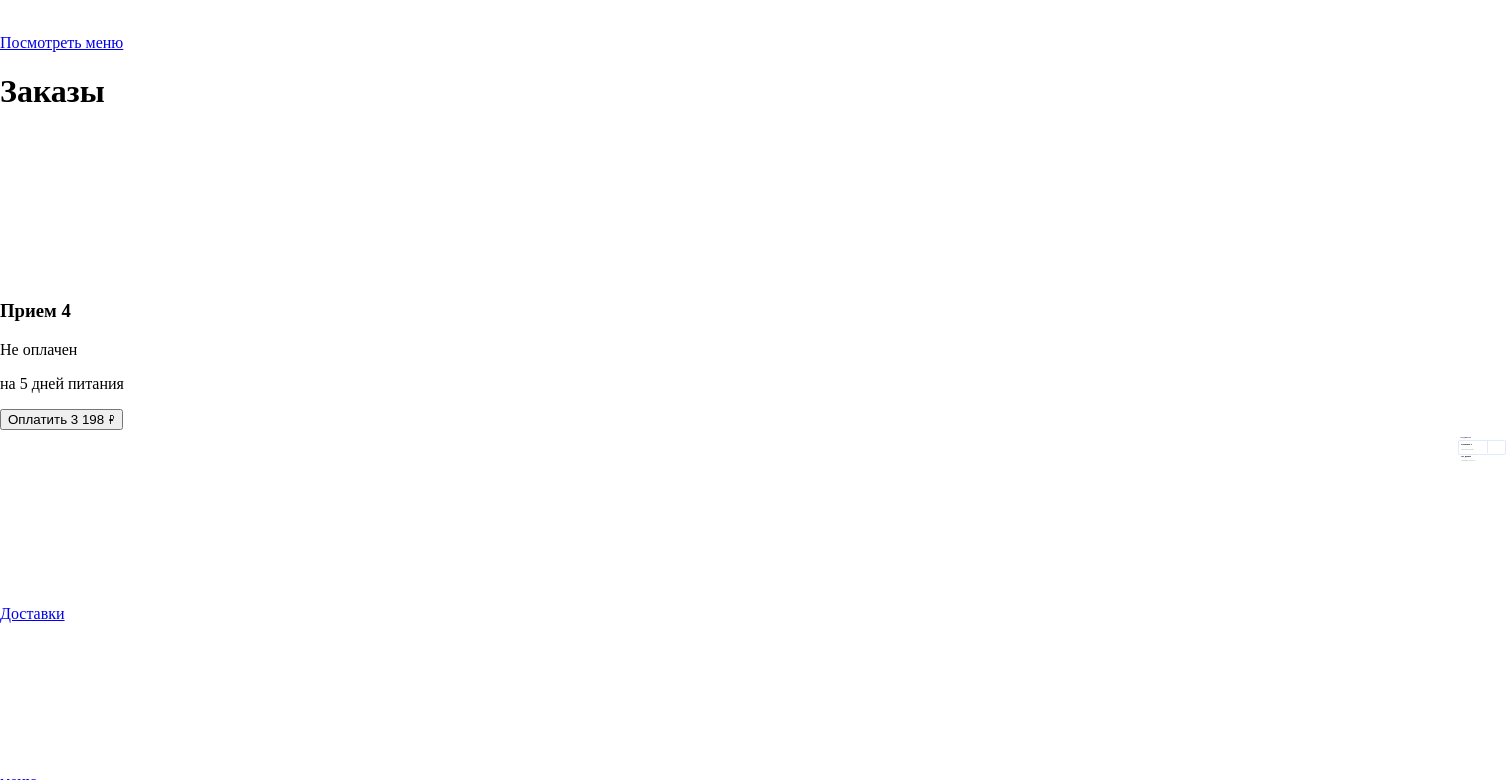 scroll, scrollTop: 0, scrollLeft: 0, axis: both 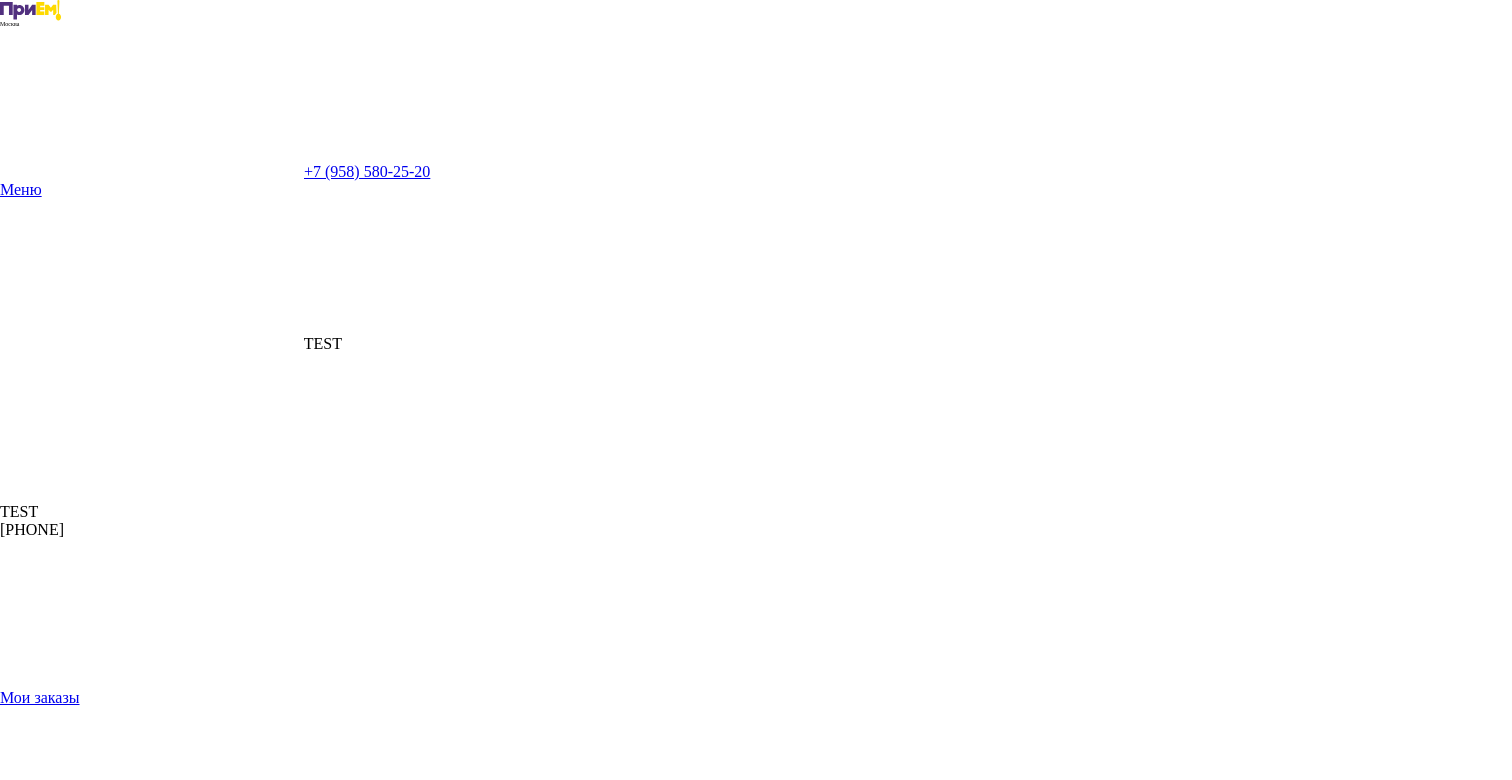 click on "Посмотреть меню" at bounding box center [61, 1253] 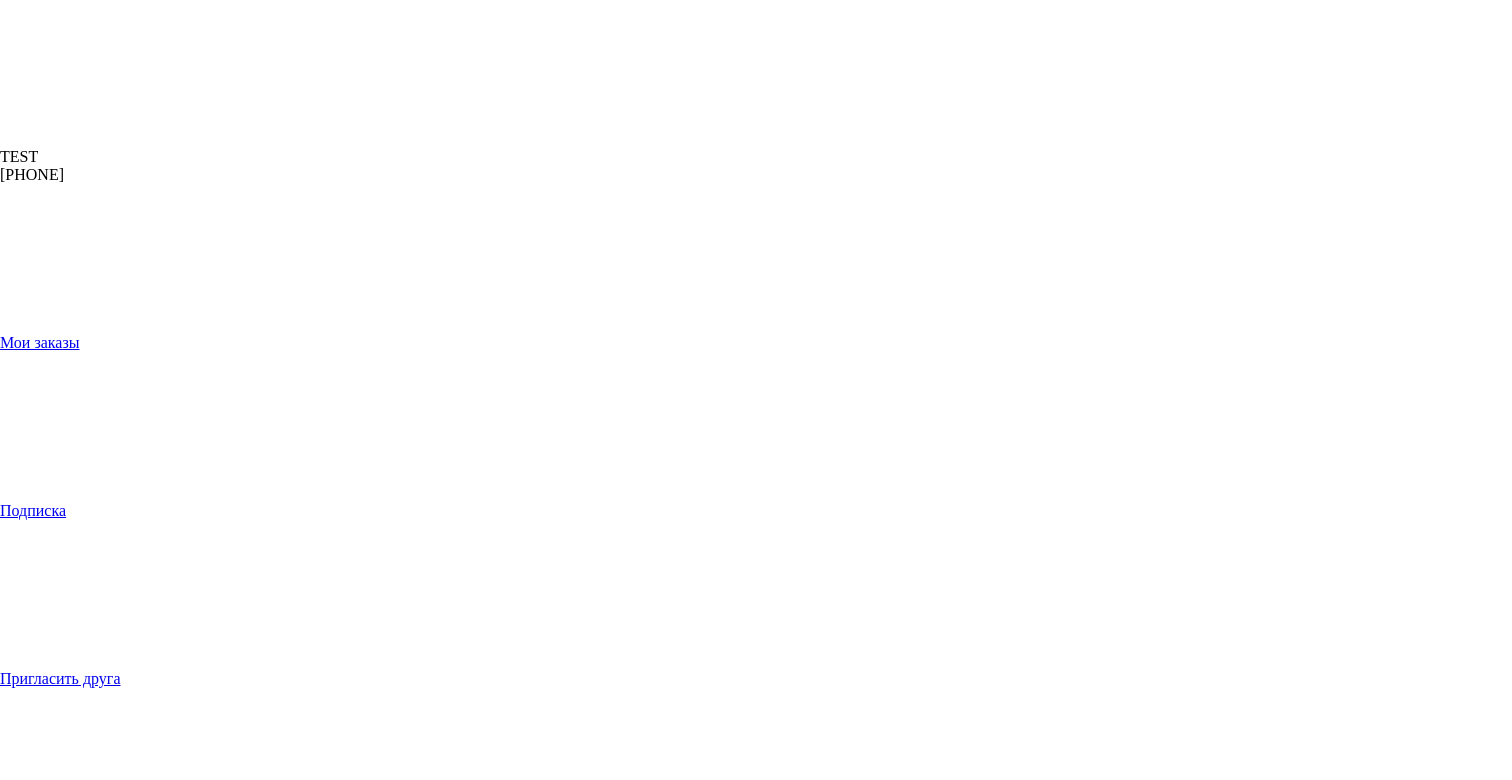 scroll, scrollTop: 0, scrollLeft: 0, axis: both 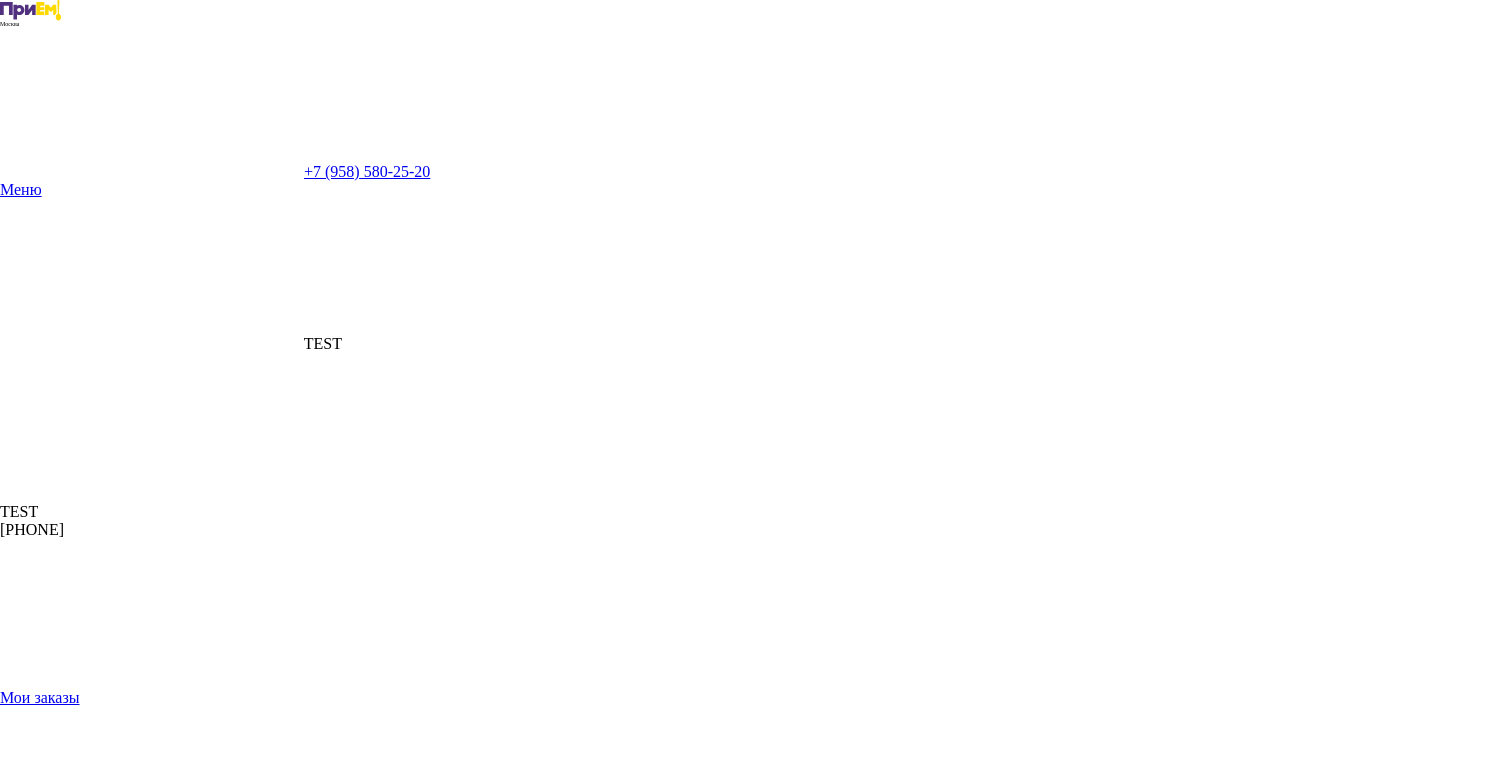 click 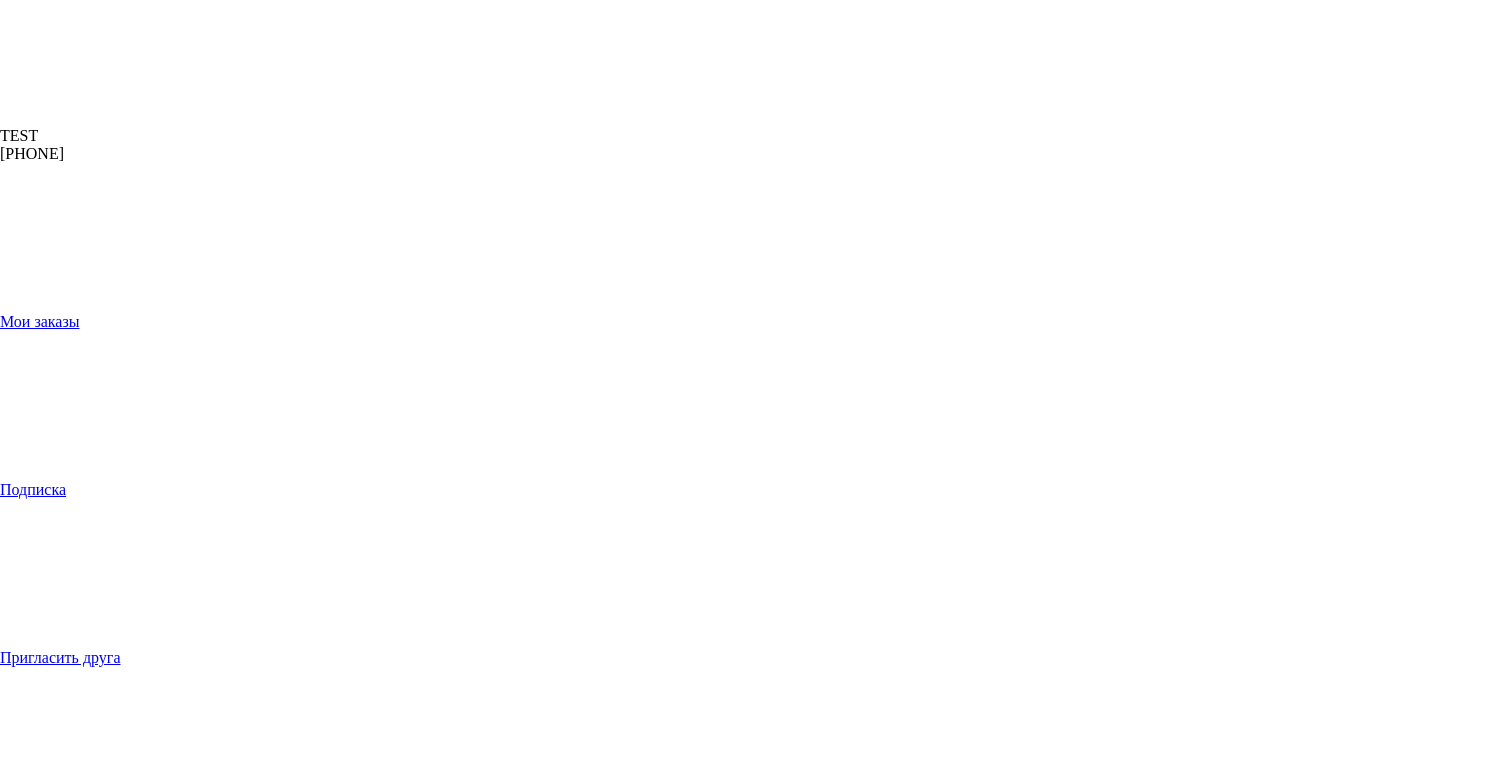 scroll, scrollTop: 0, scrollLeft: 0, axis: both 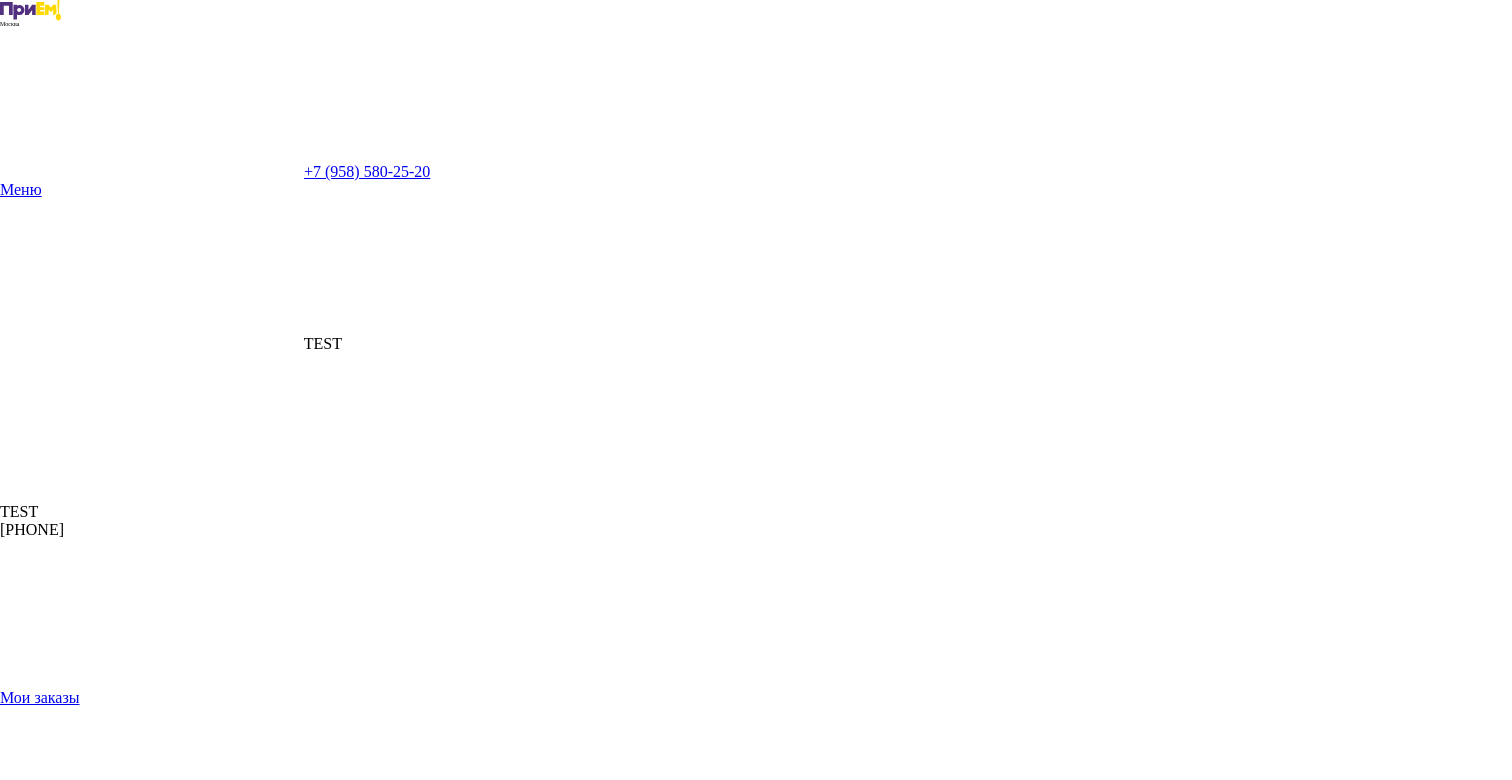 click on "Прием 4" at bounding box center [752, 3355] 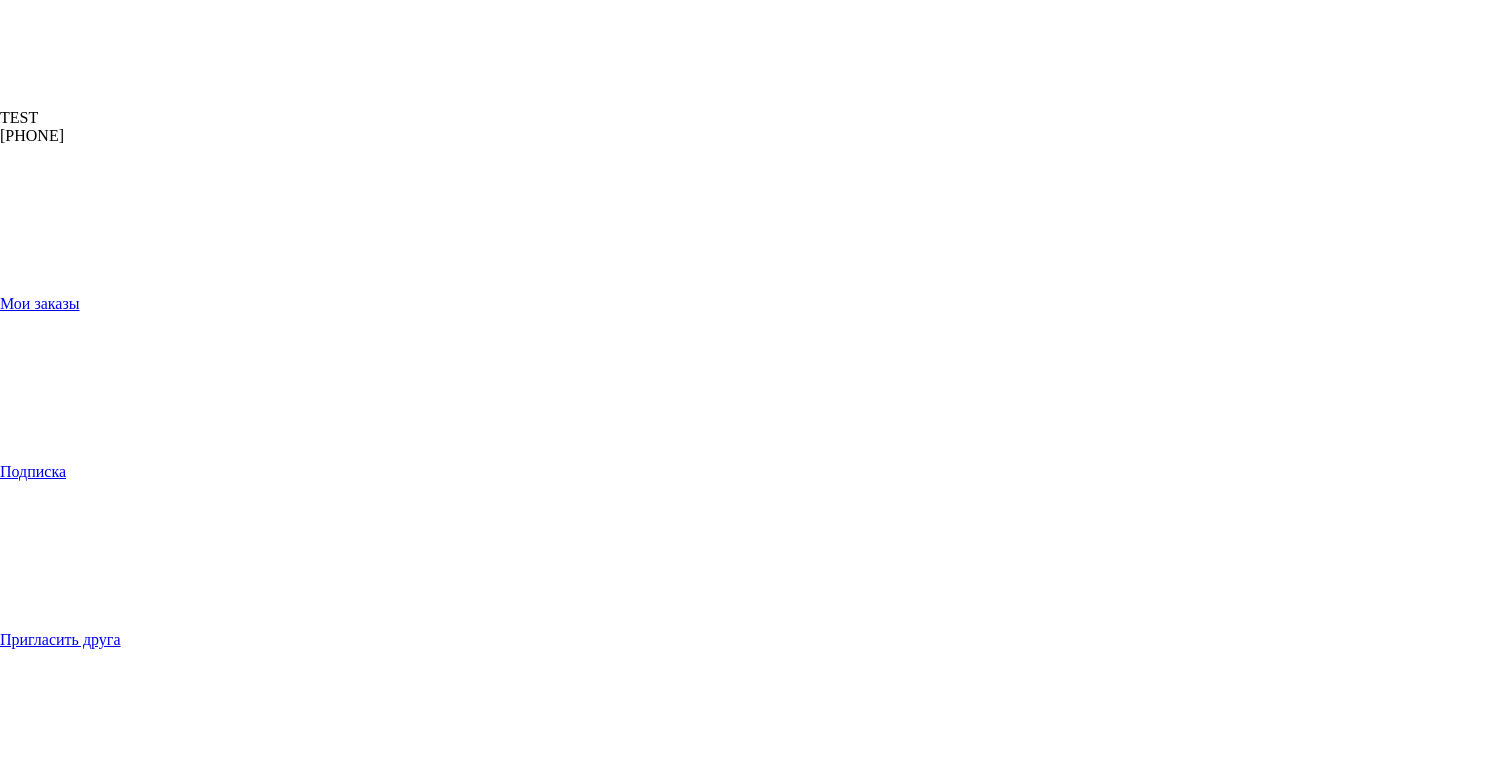 scroll, scrollTop: 0, scrollLeft: 0, axis: both 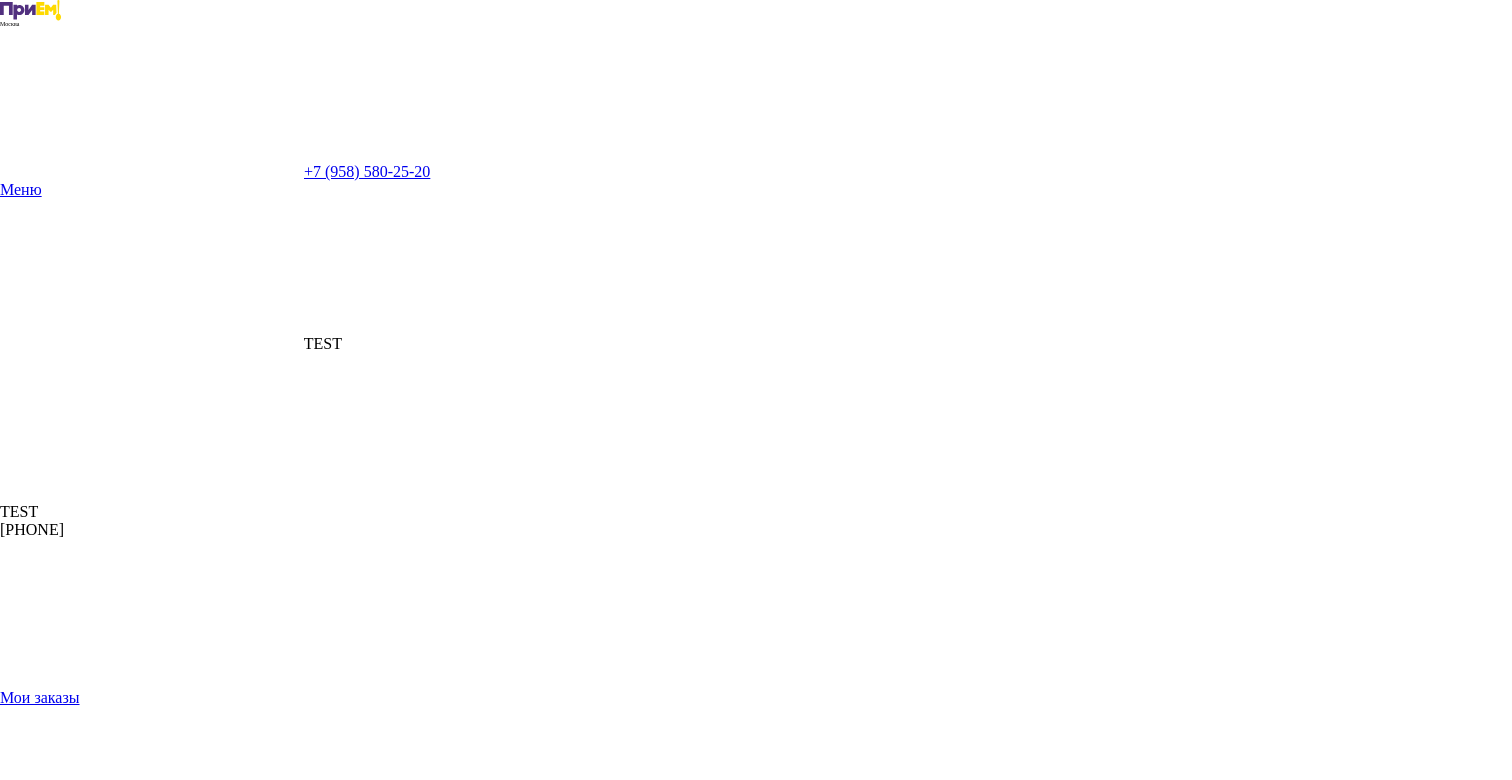 click on "Приемище" at bounding box center [752, 3517] 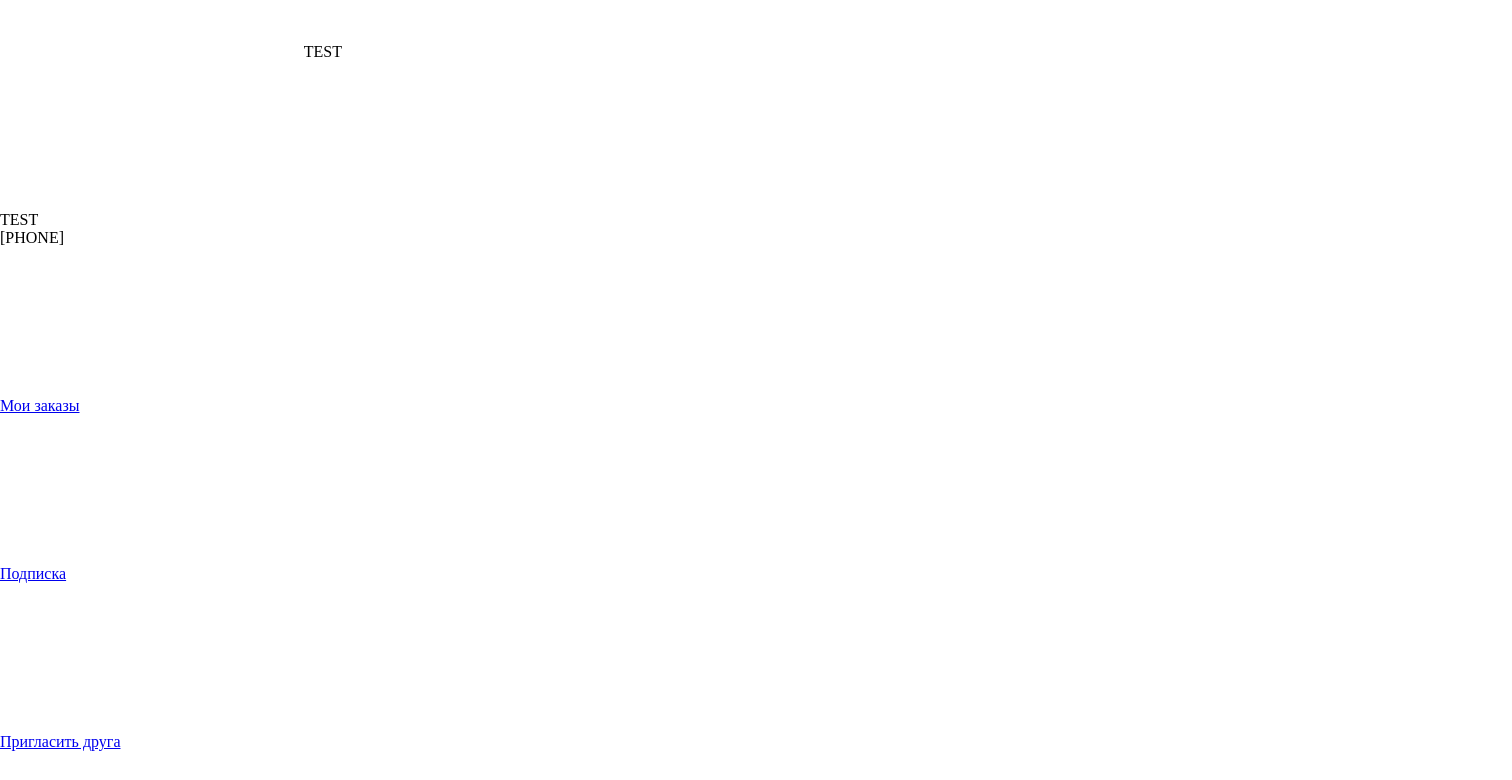 scroll, scrollTop: 0, scrollLeft: 0, axis: both 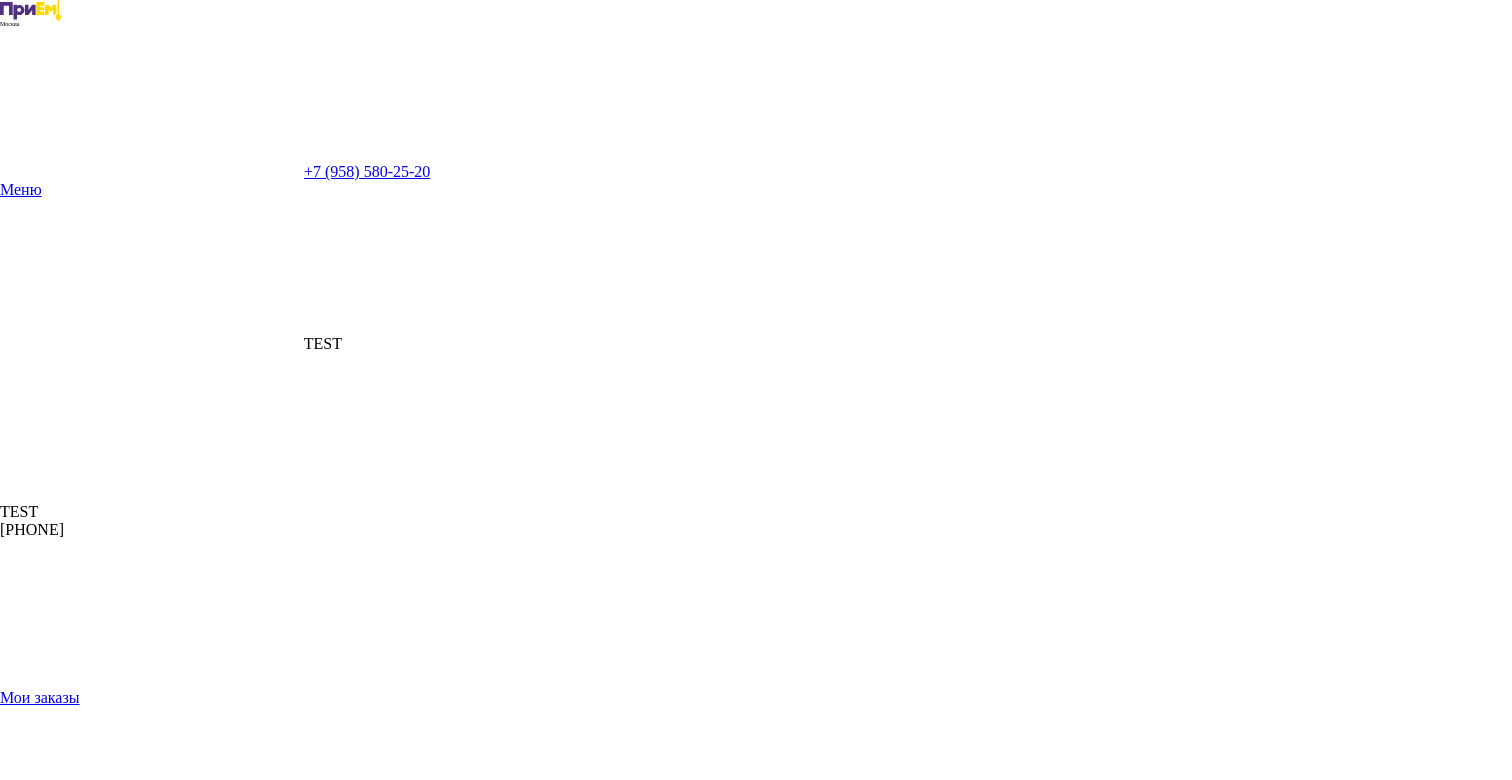 click on "Прием 4" at bounding box center [752, 3391] 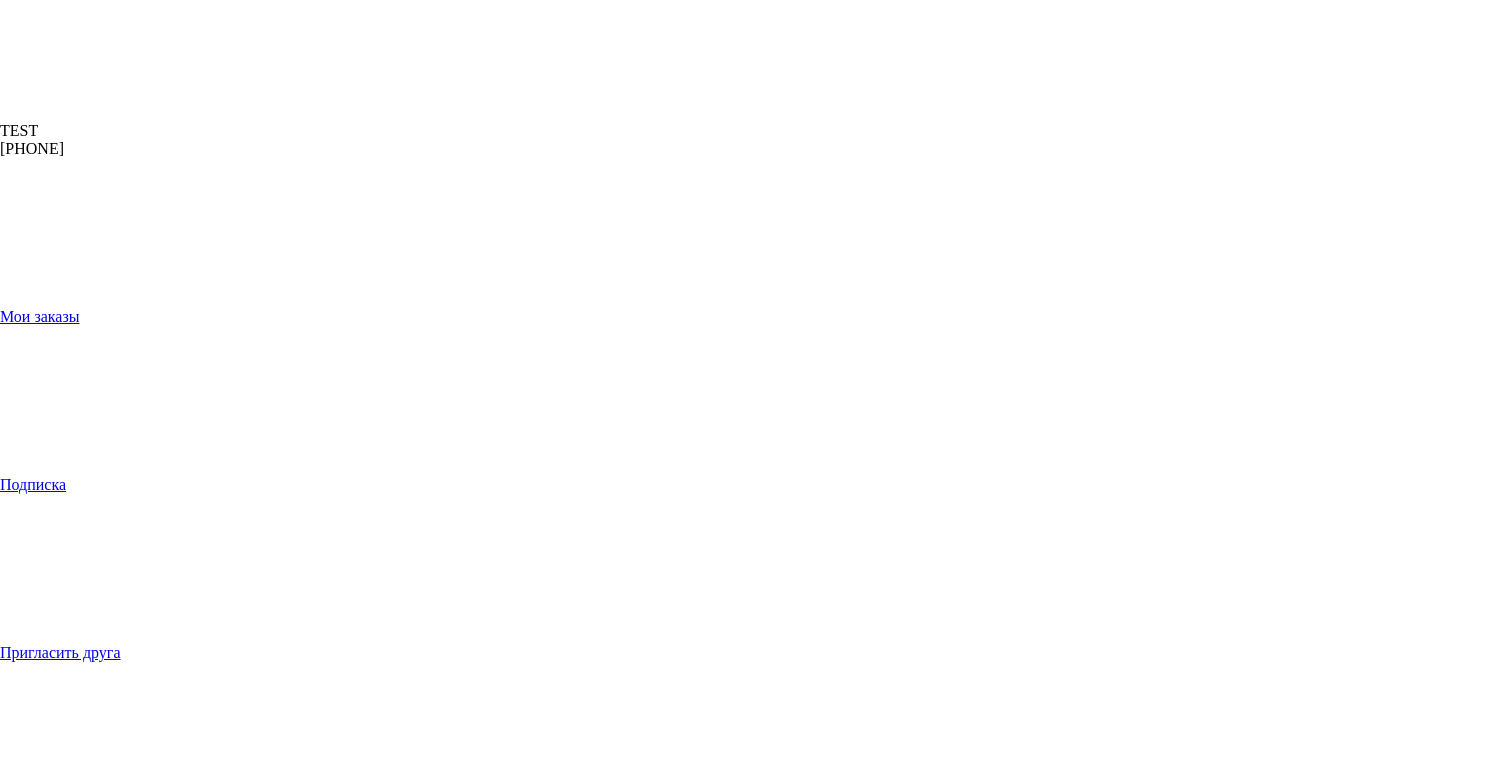 scroll, scrollTop: 0, scrollLeft: 0, axis: both 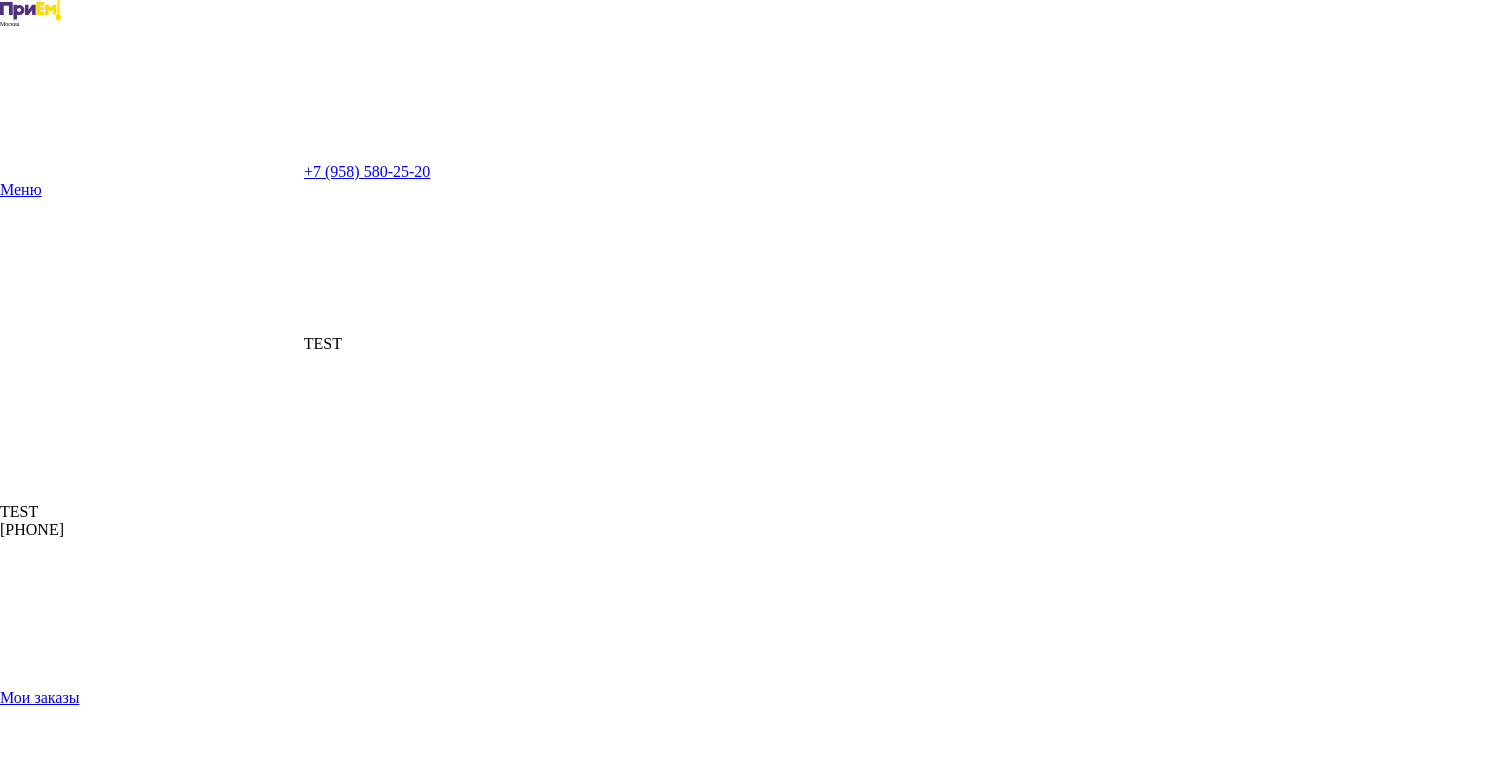click 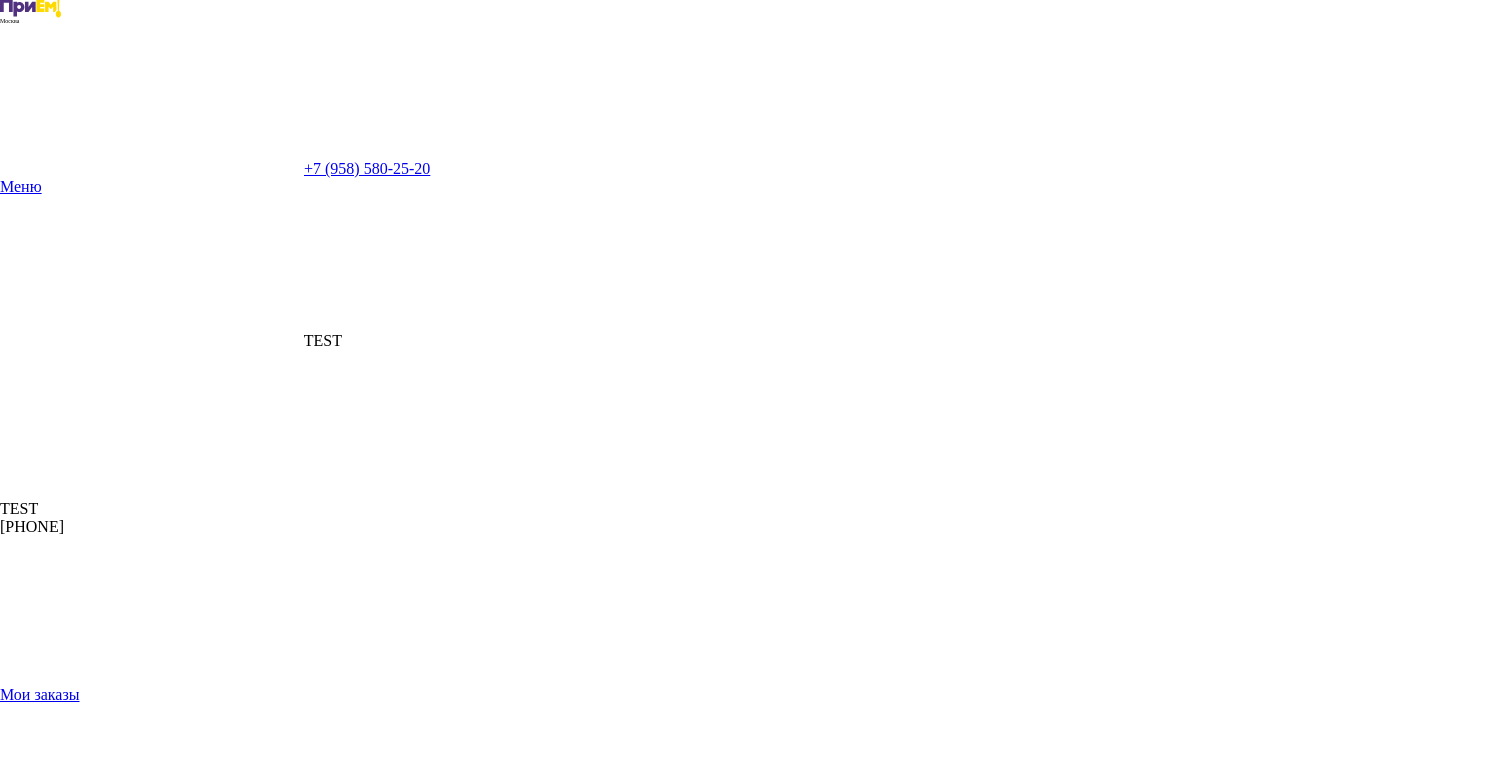 scroll, scrollTop: 0, scrollLeft: 0, axis: both 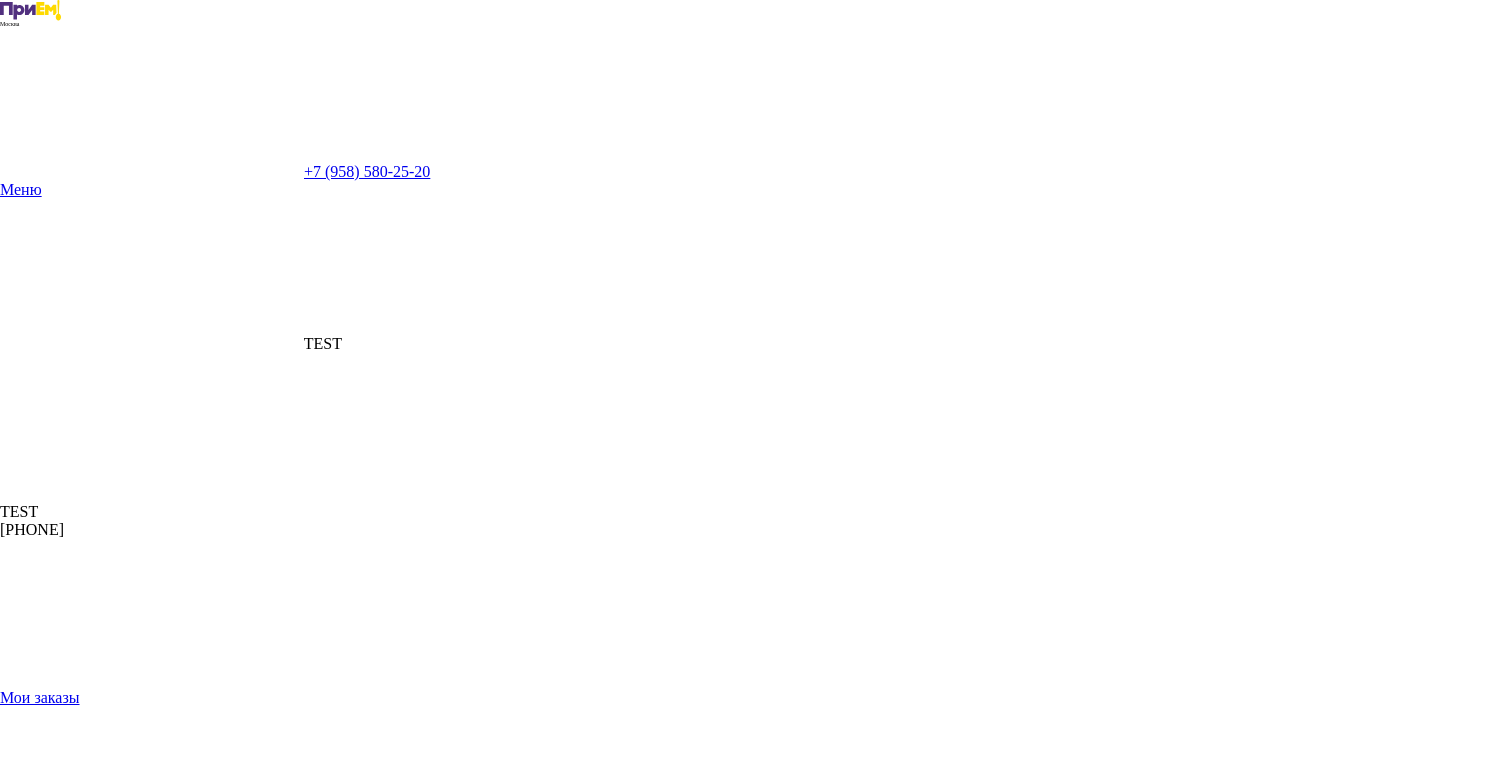click on "Прием 2" at bounding box center (752, 3196) 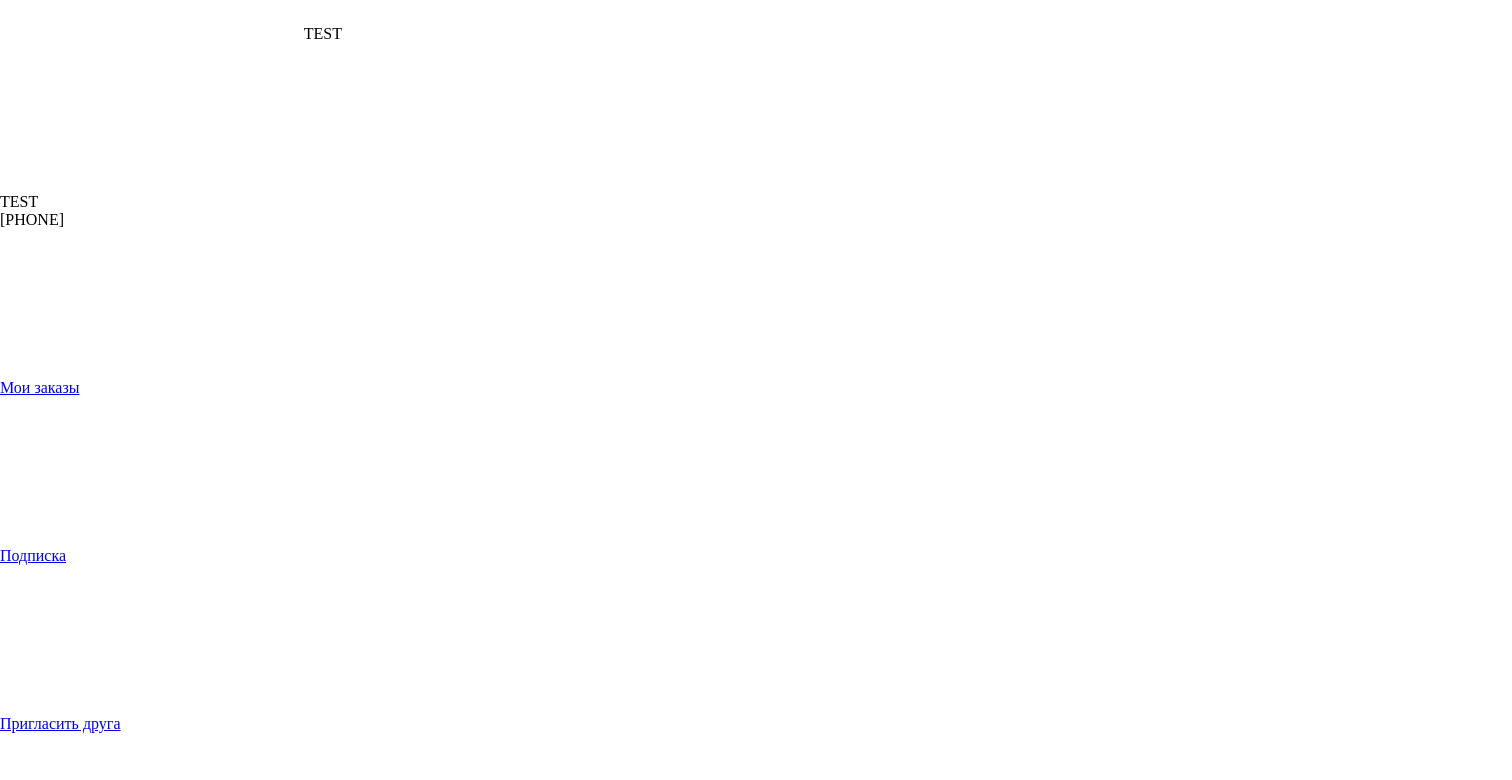 scroll, scrollTop: 0, scrollLeft: 0, axis: both 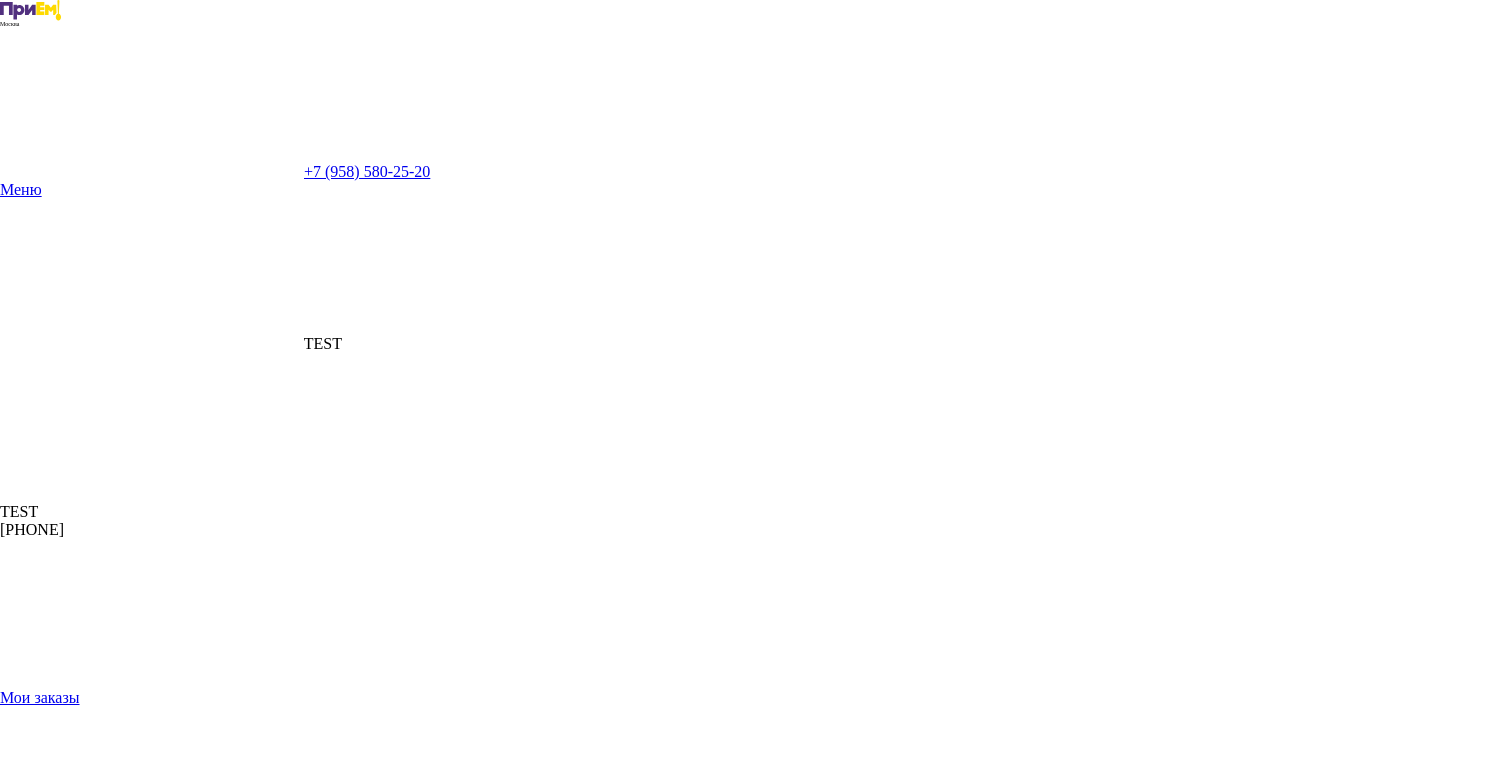 click 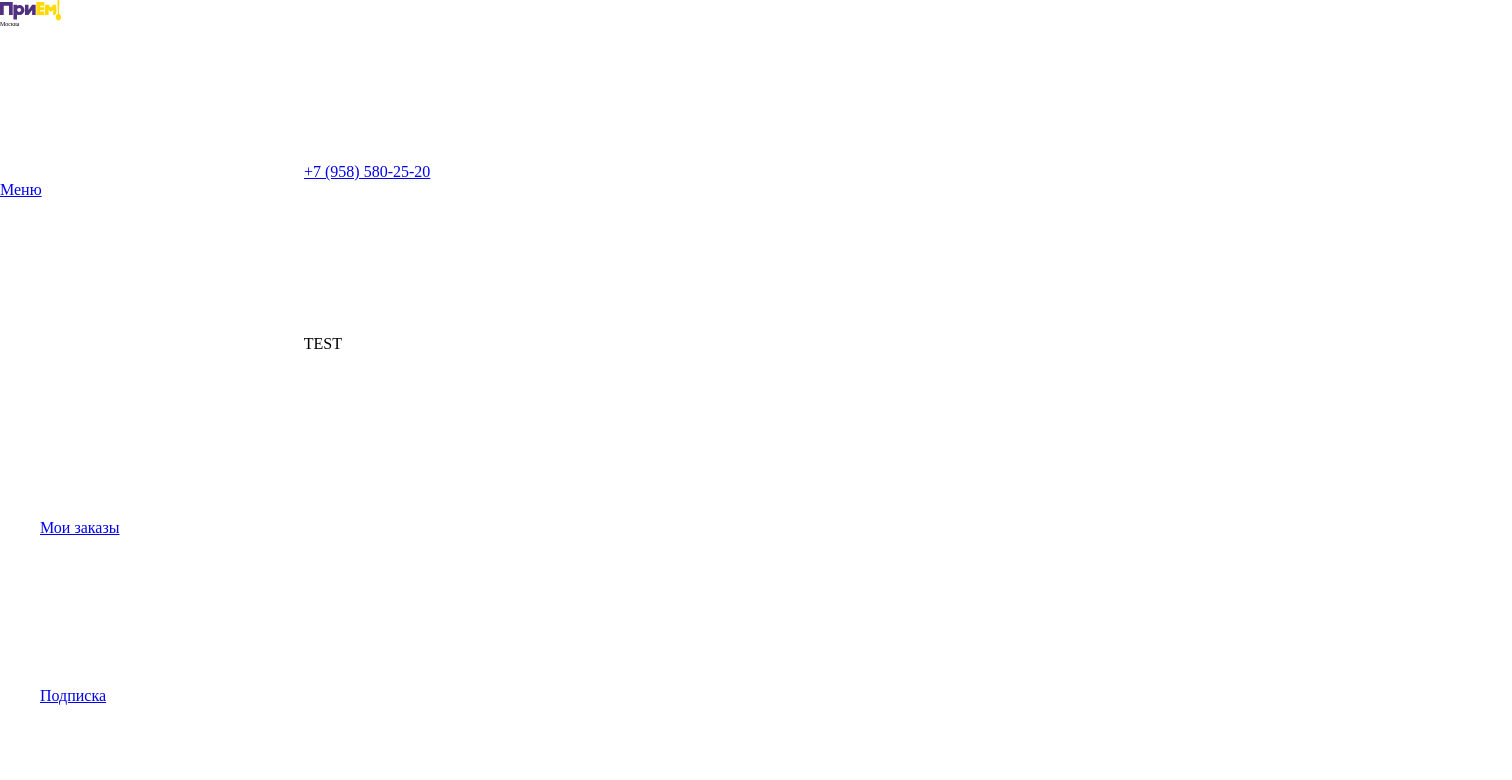 click on "Мои заказы" at bounding box center (776, 452) 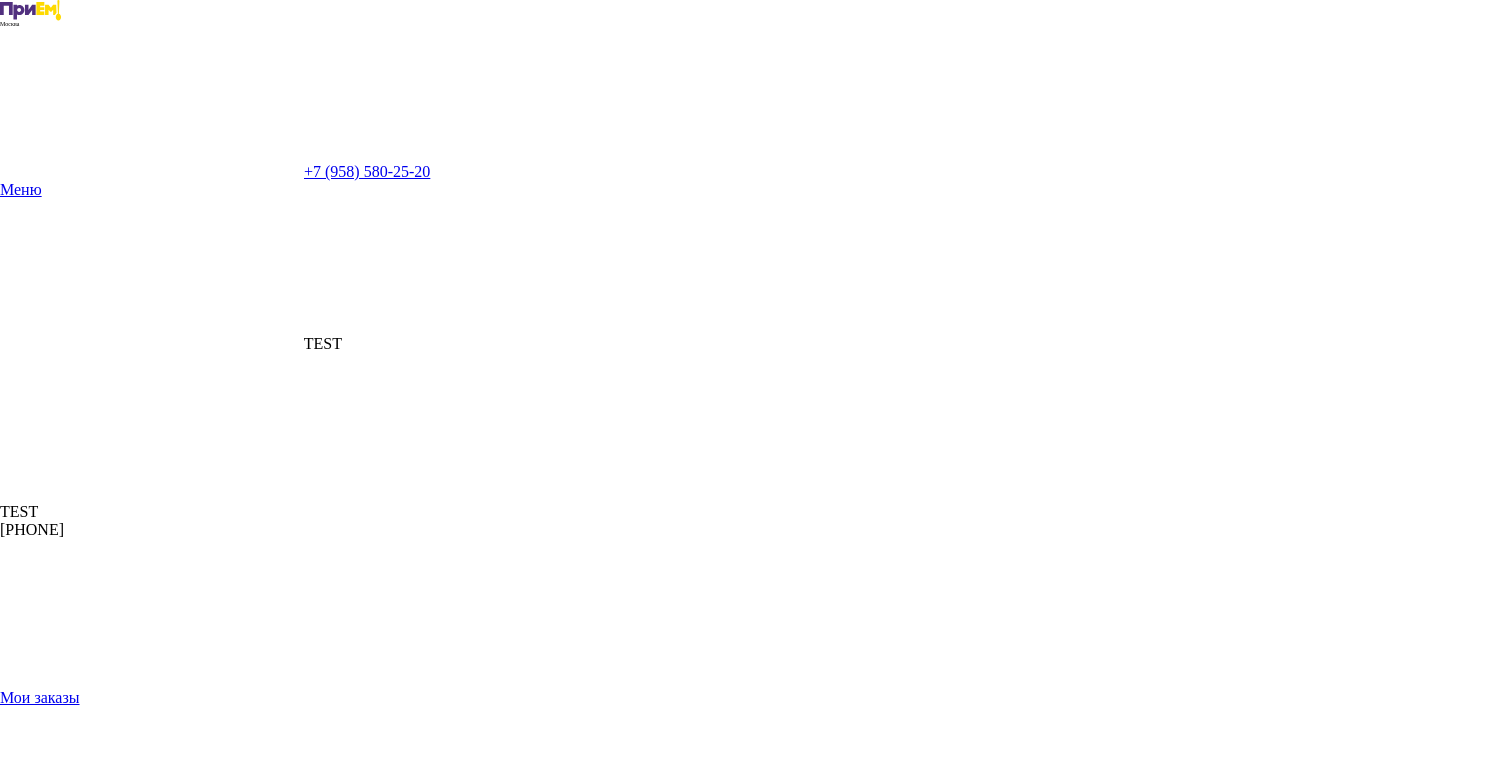 click 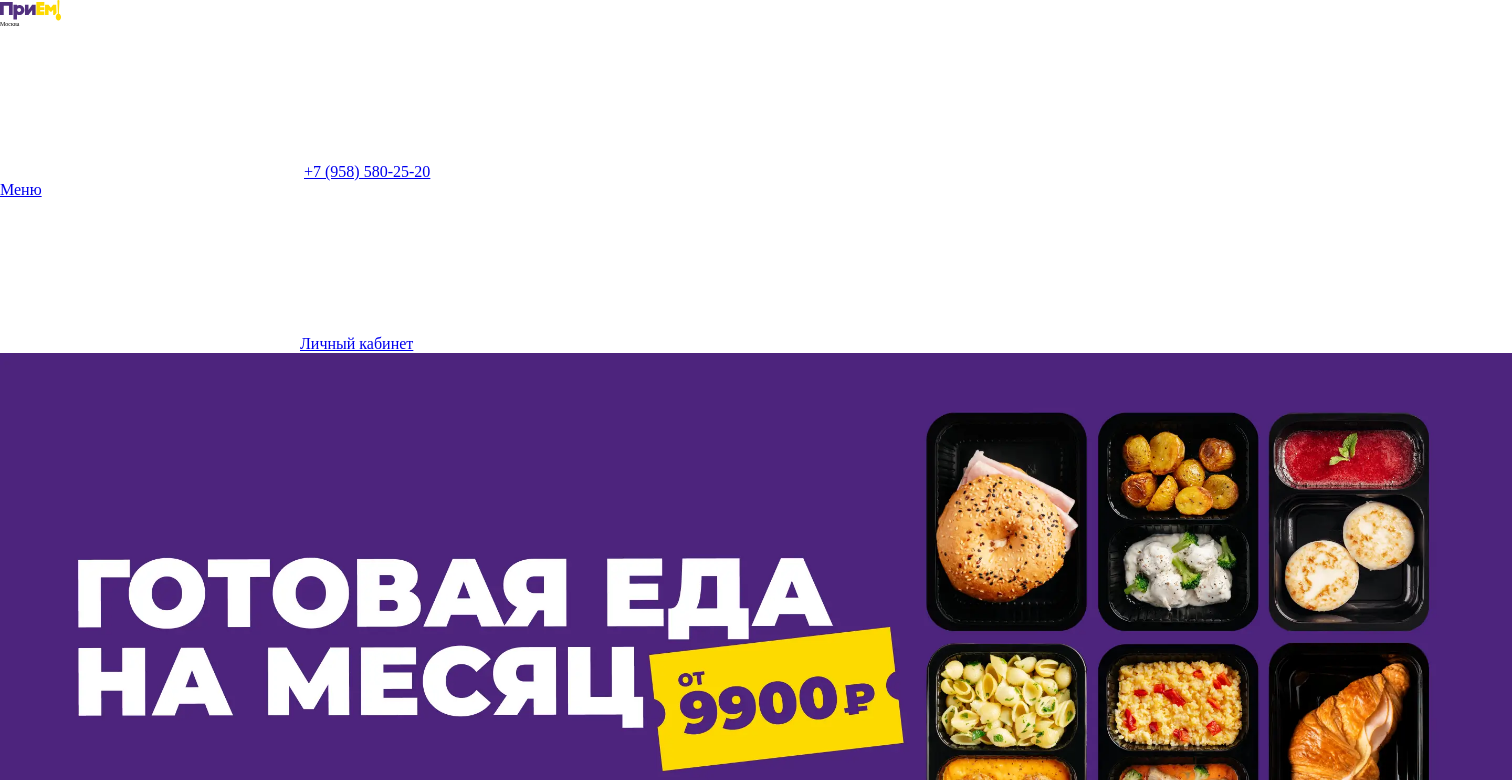 scroll, scrollTop: 0, scrollLeft: 0, axis: both 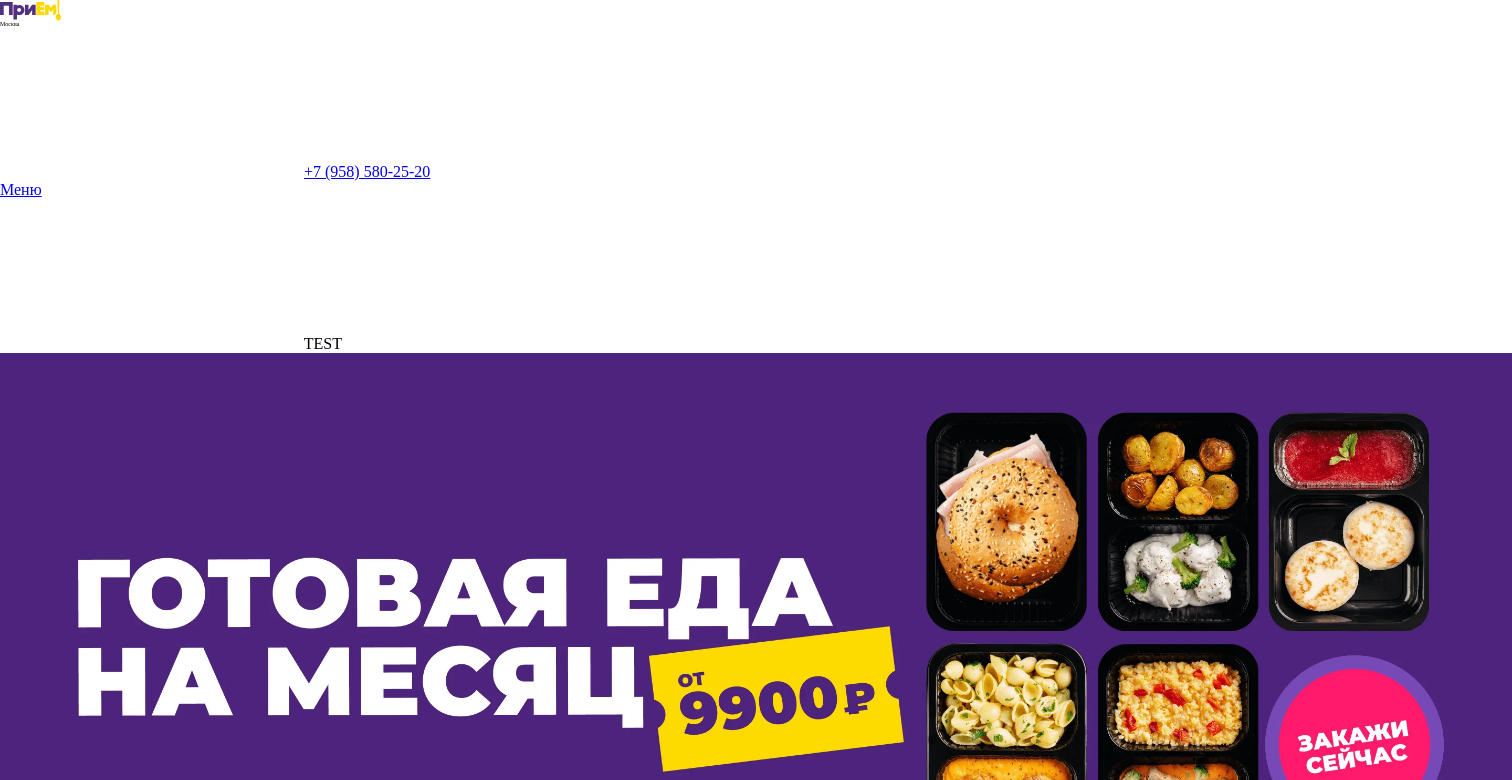 click on "TEST" at bounding box center (323, 343) 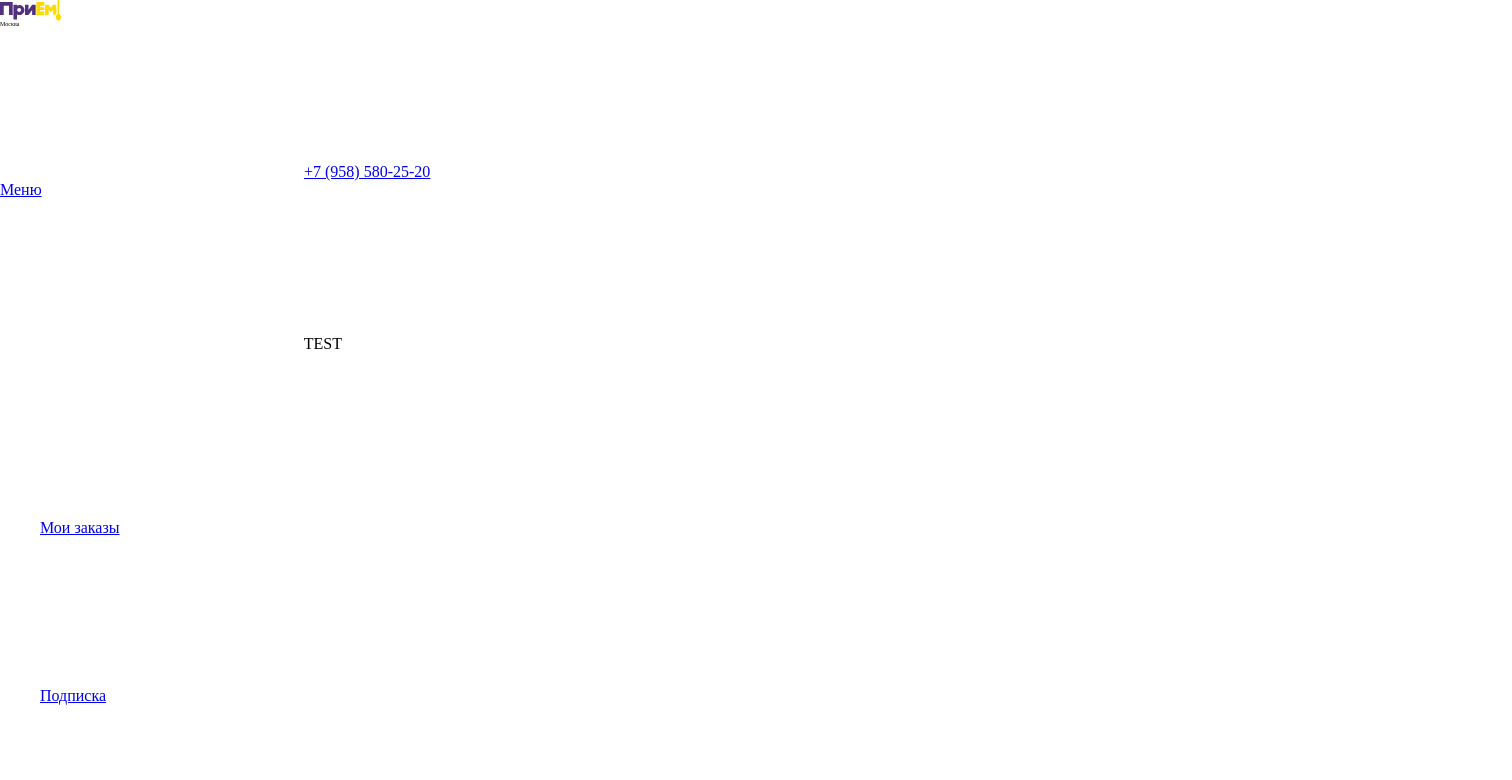 click on "Мои заказы" at bounding box center [80, 527] 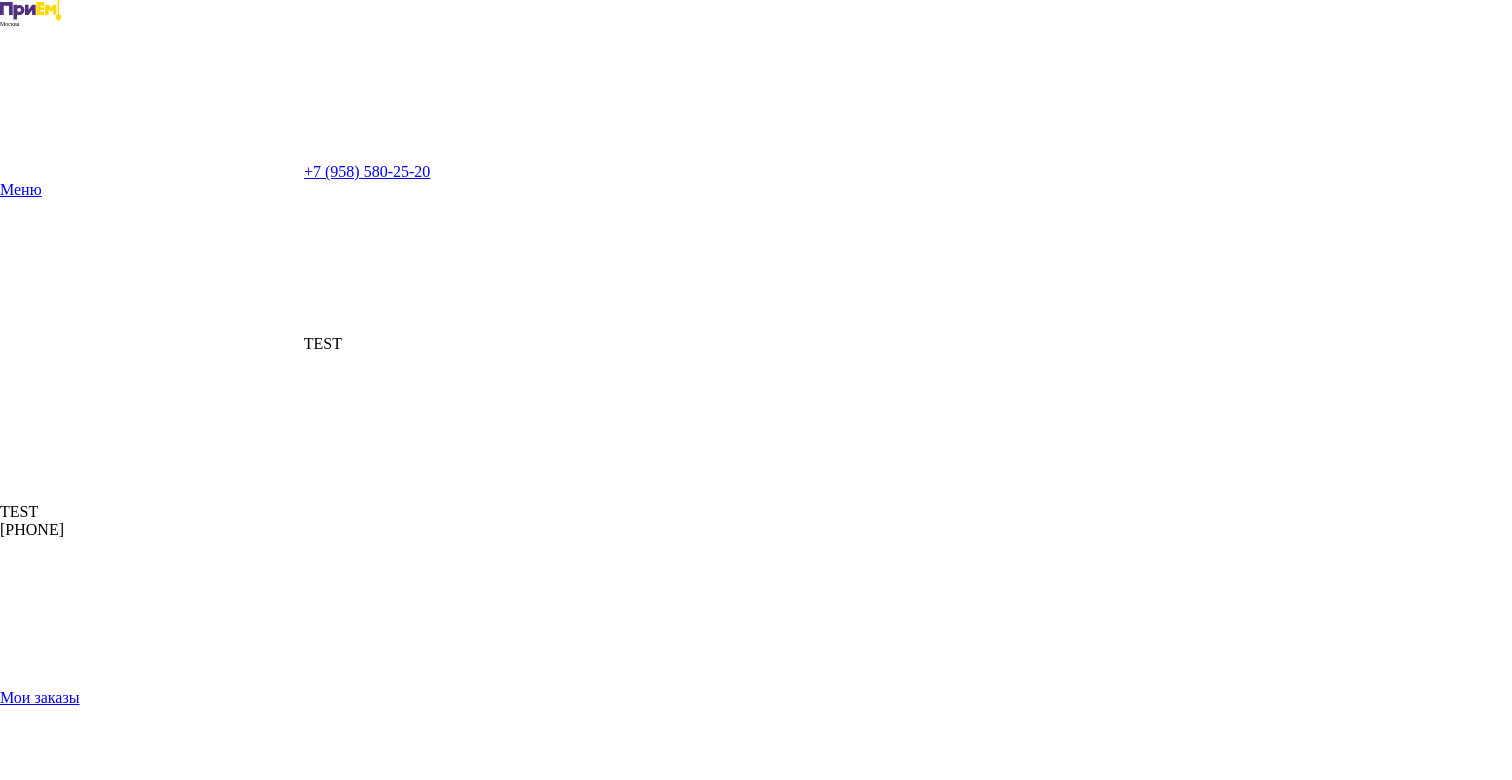 click on "Посмотреть меню" at bounding box center (61, 1253) 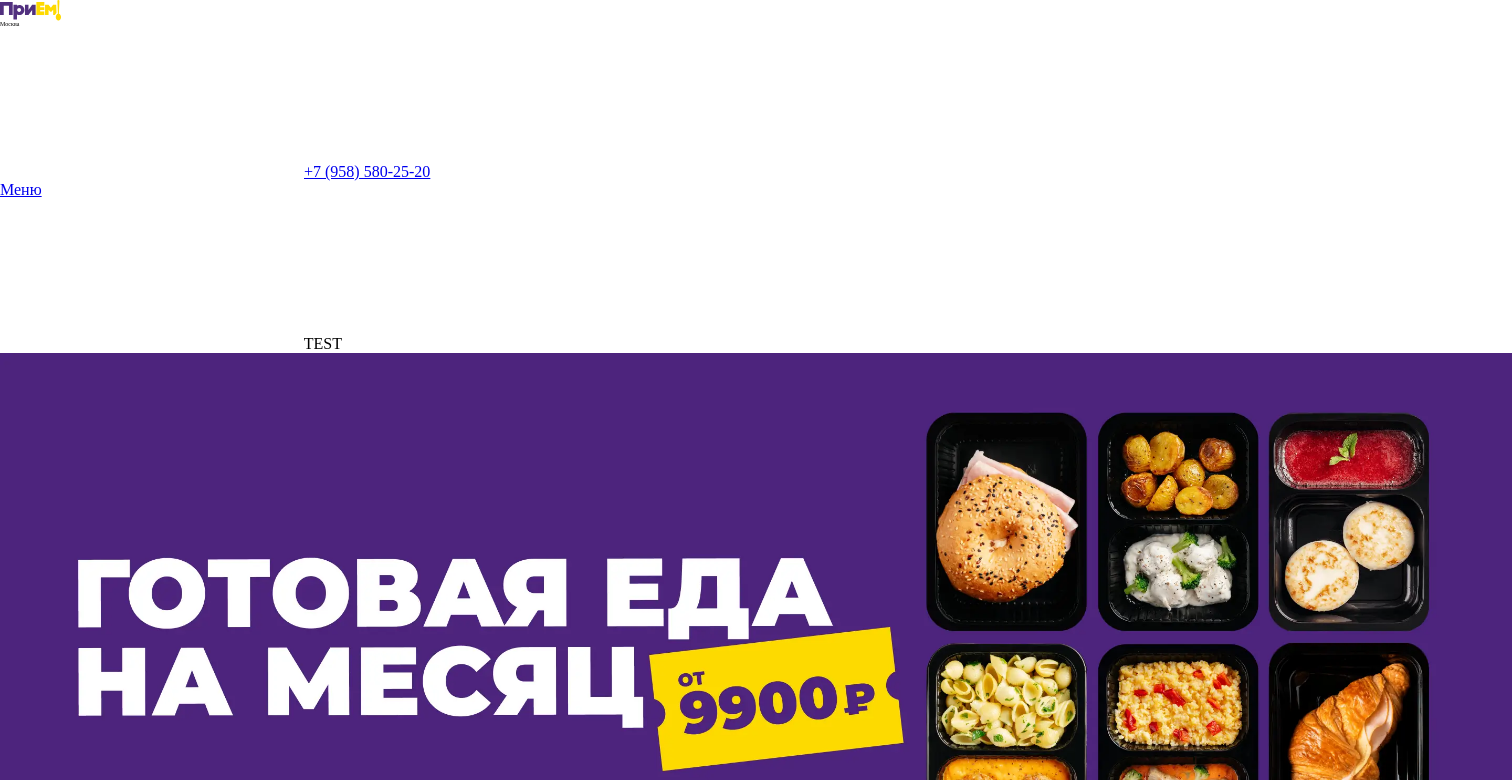 scroll, scrollTop: 0, scrollLeft: 0, axis: both 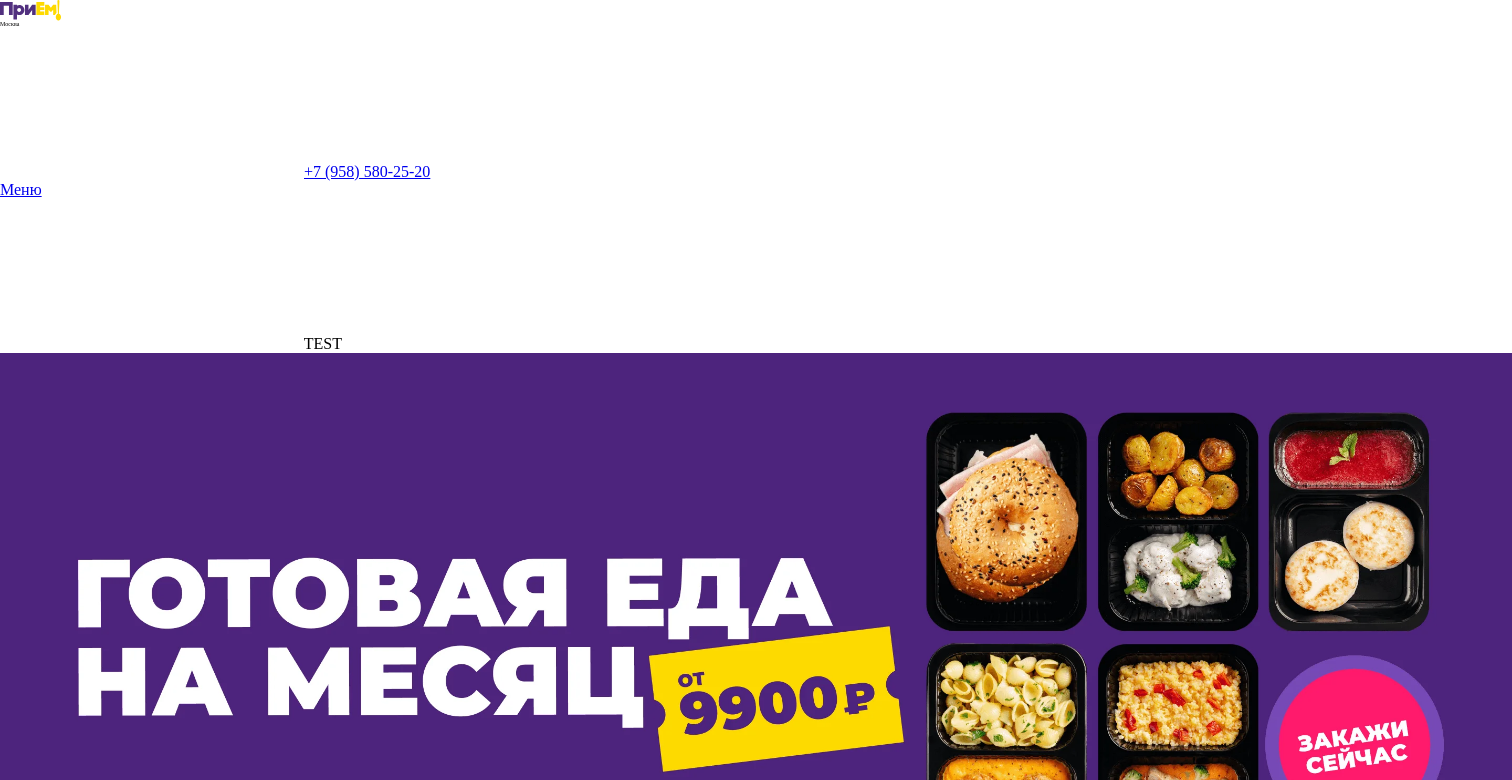 click on "TEST" at bounding box center (323, 343) 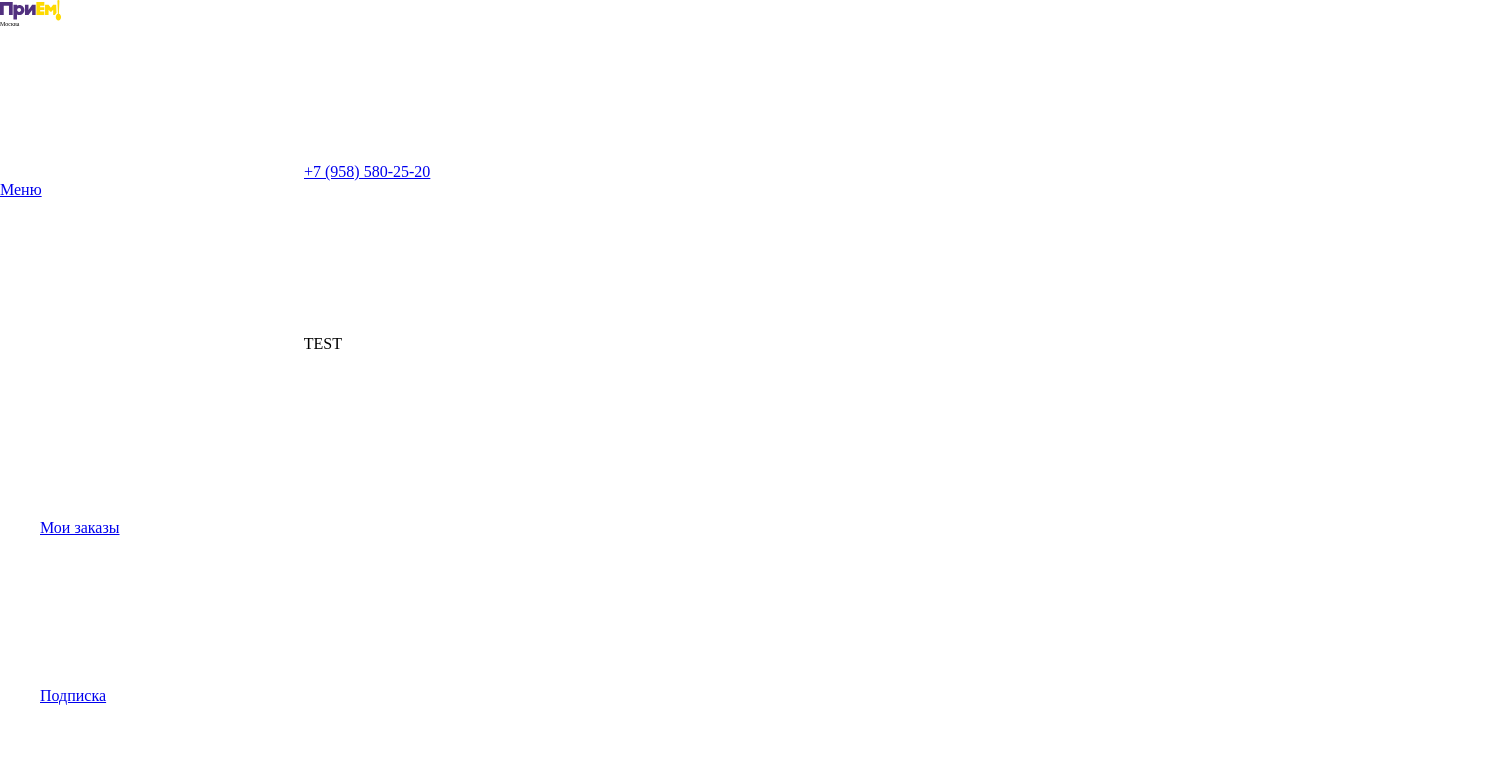 click on "Мои заказы" at bounding box center [80, 527] 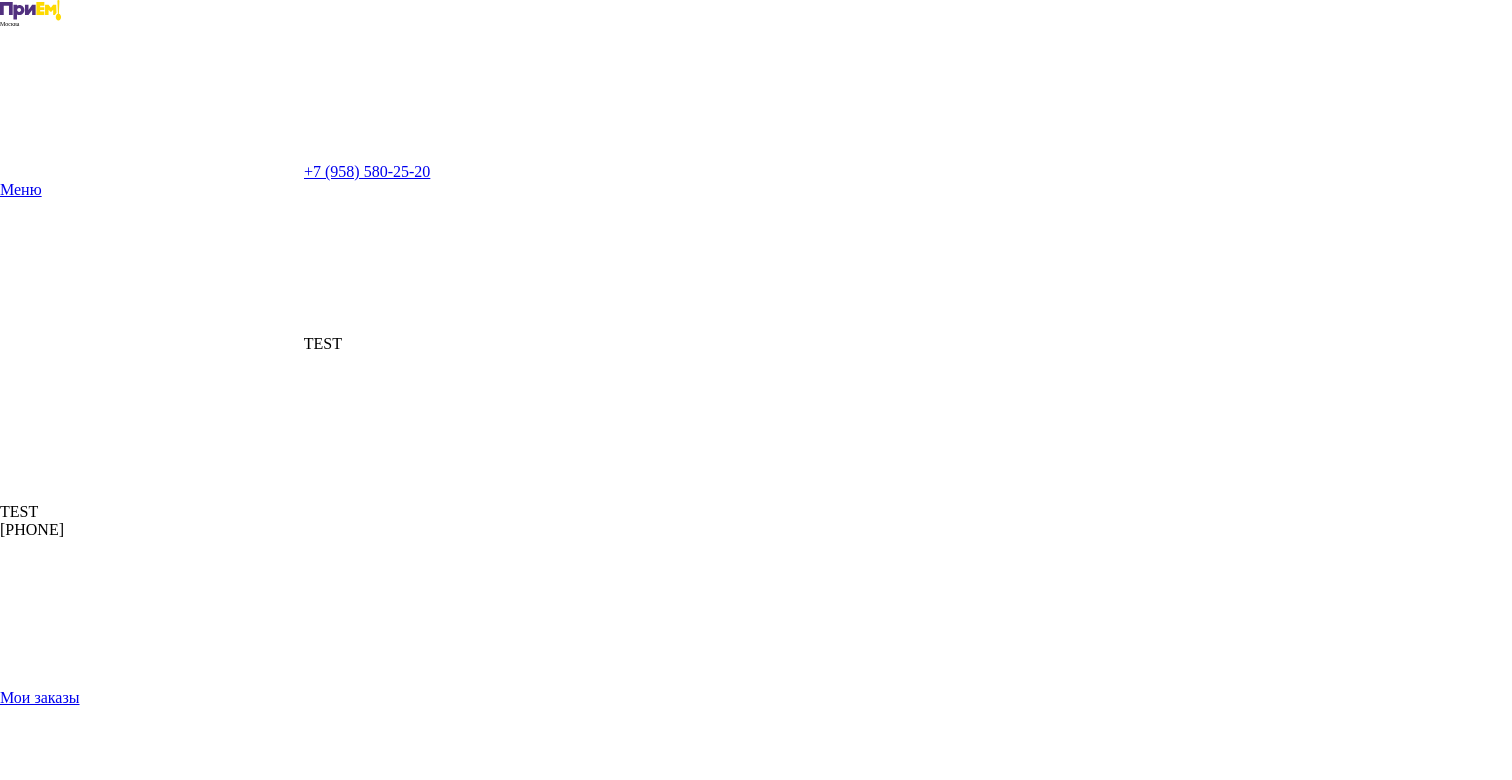 click on "Посмотреть меню" at bounding box center (61, 1253) 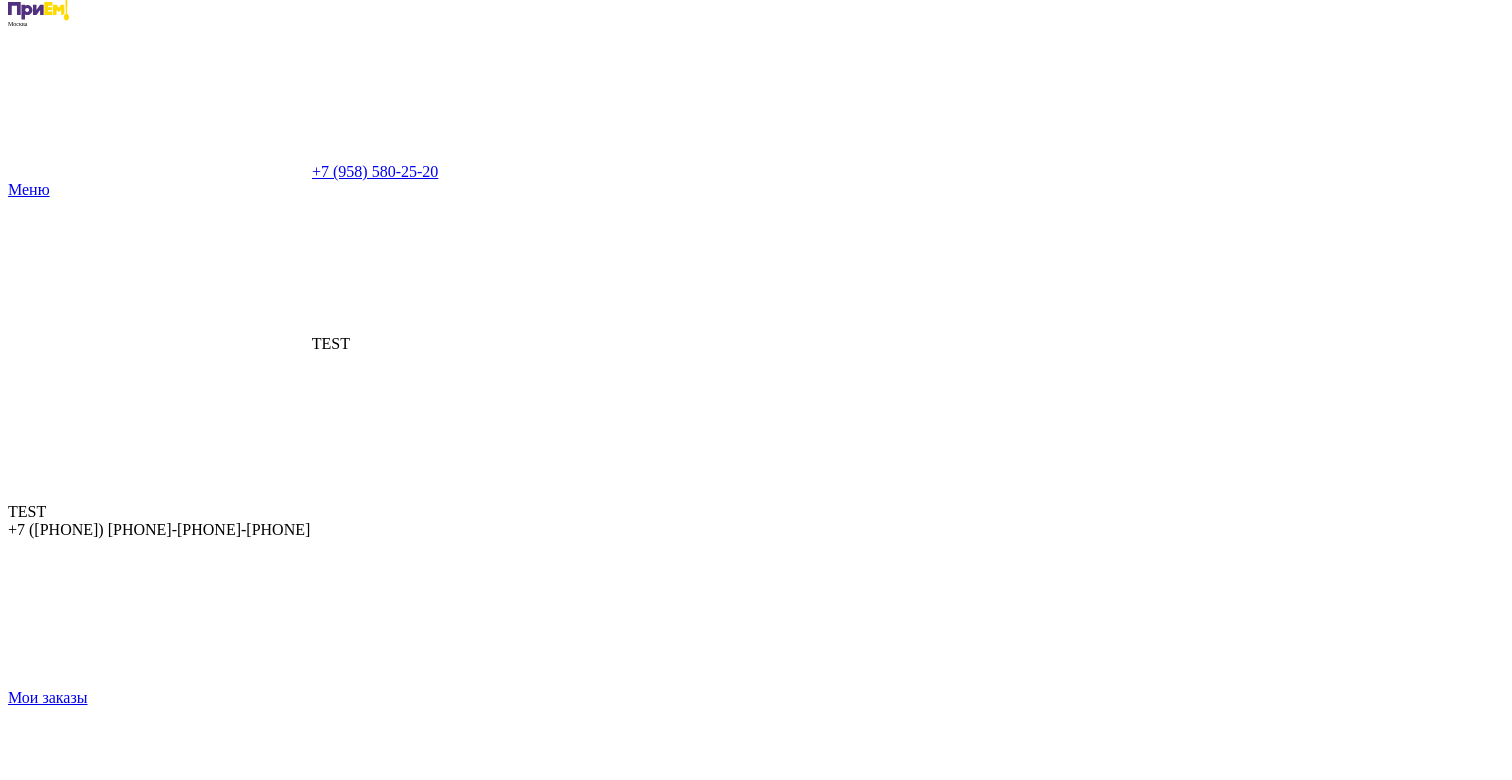scroll, scrollTop: 0, scrollLeft: 0, axis: both 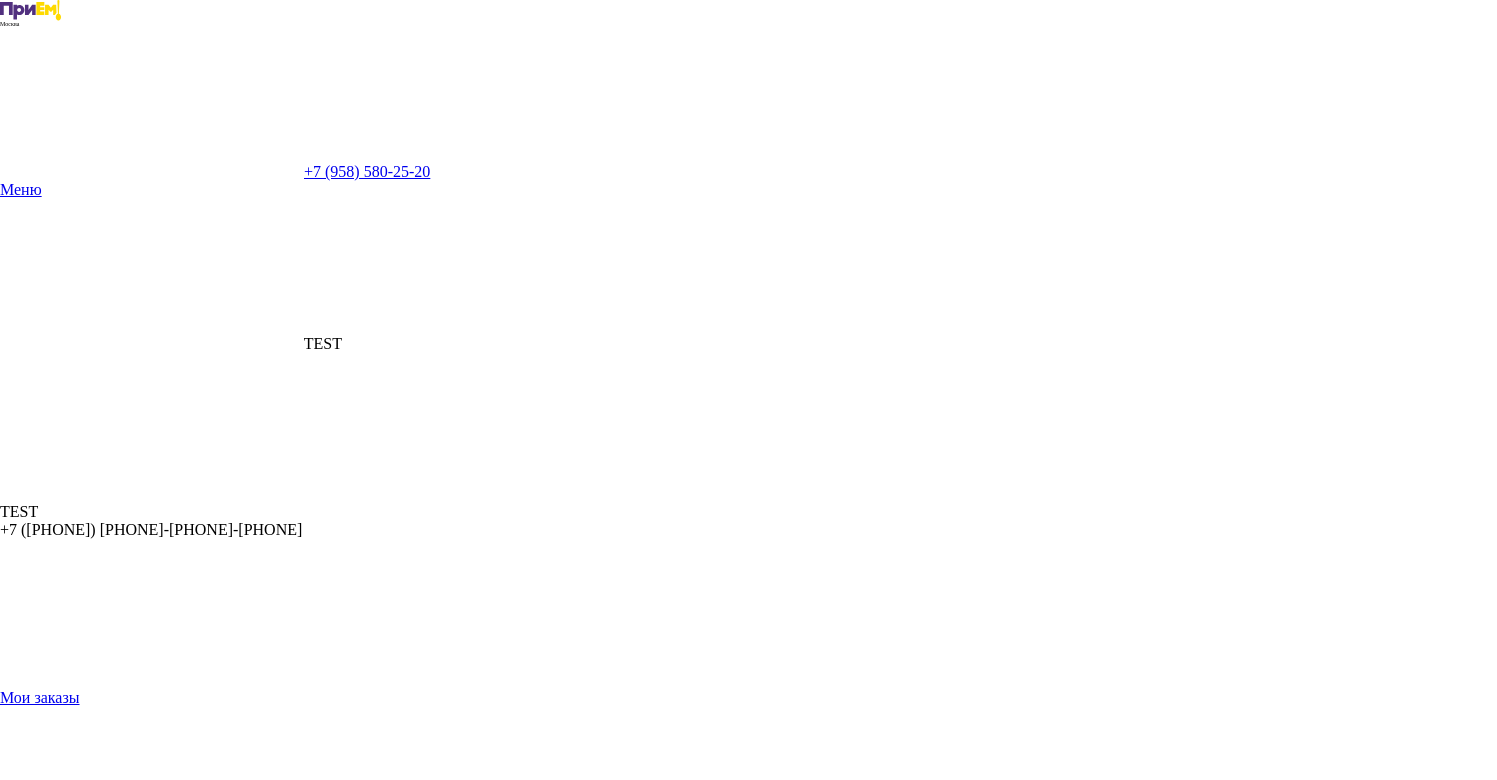 click on "Прием 5" at bounding box center (744, 3397) 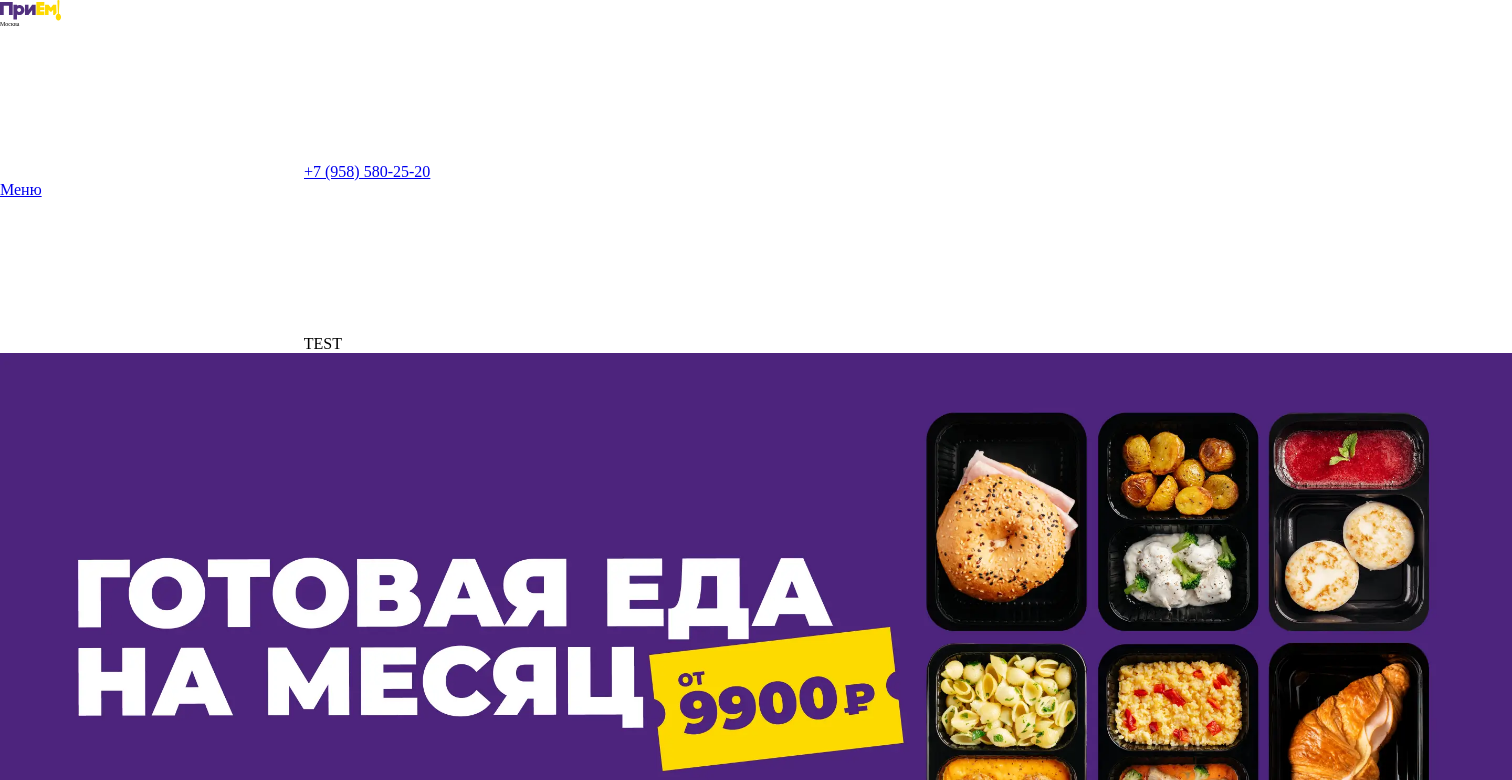 scroll, scrollTop: 0, scrollLeft: 0, axis: both 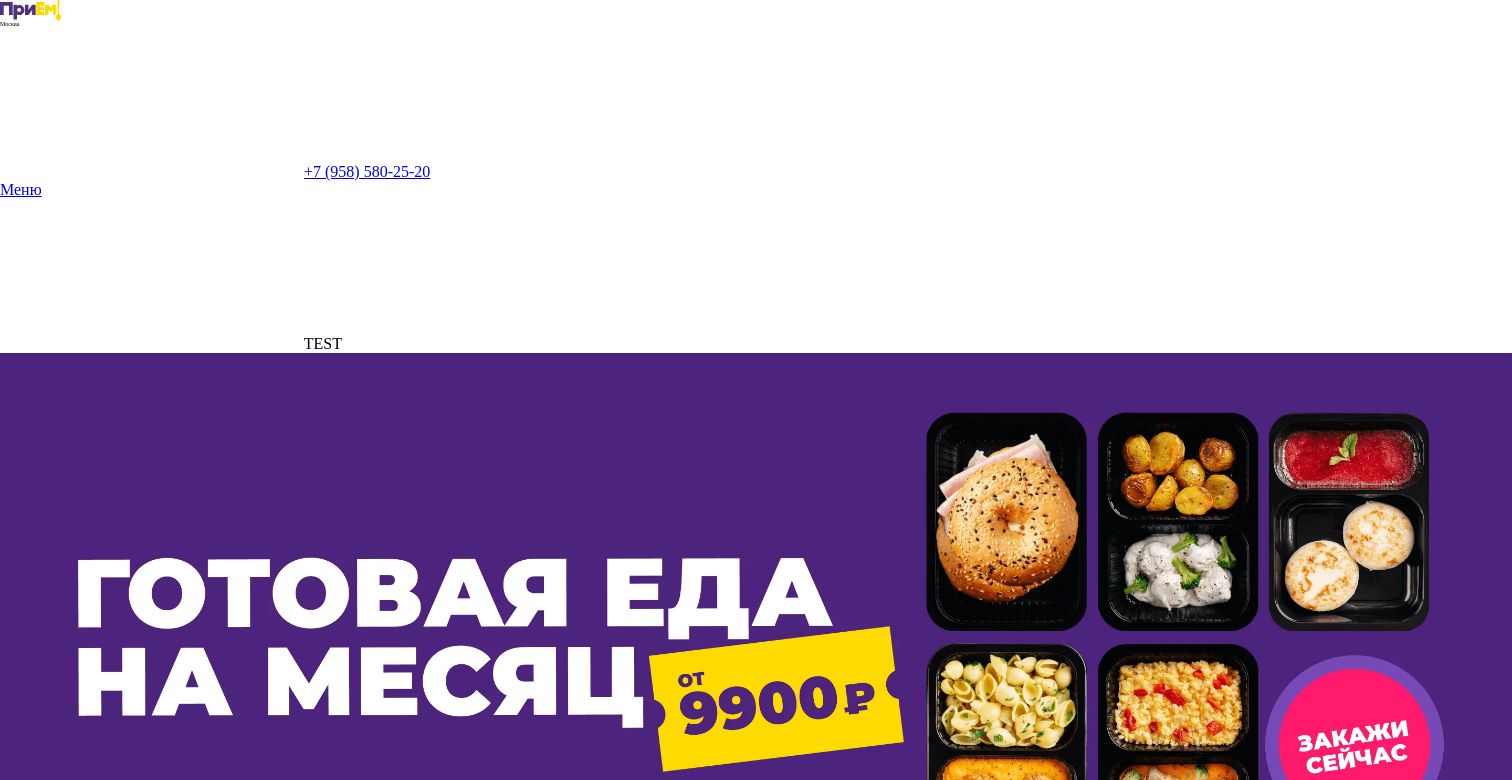 click on "TEST" at bounding box center (323, 343) 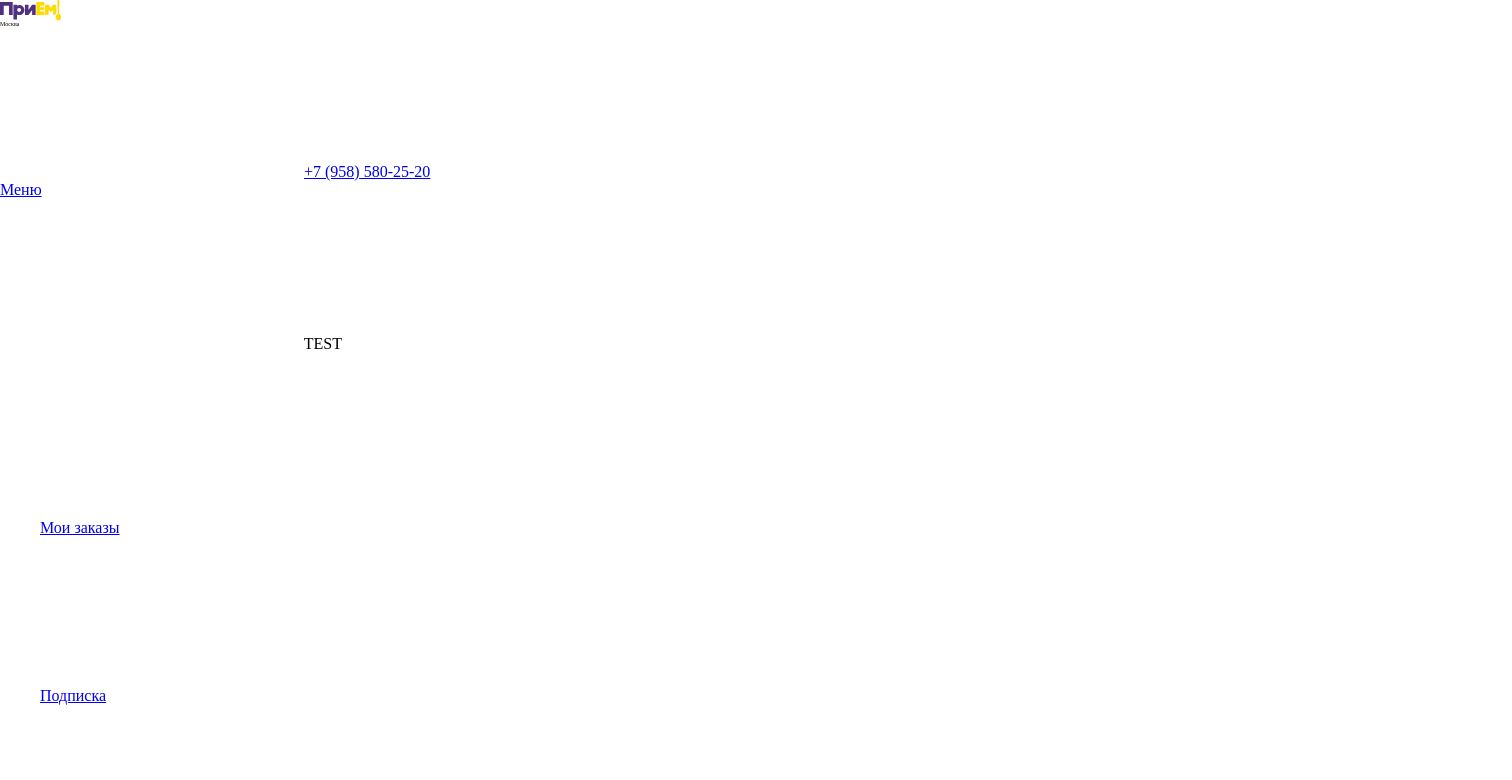click on "Посмотреть меню" at bounding box center [101, 1371] 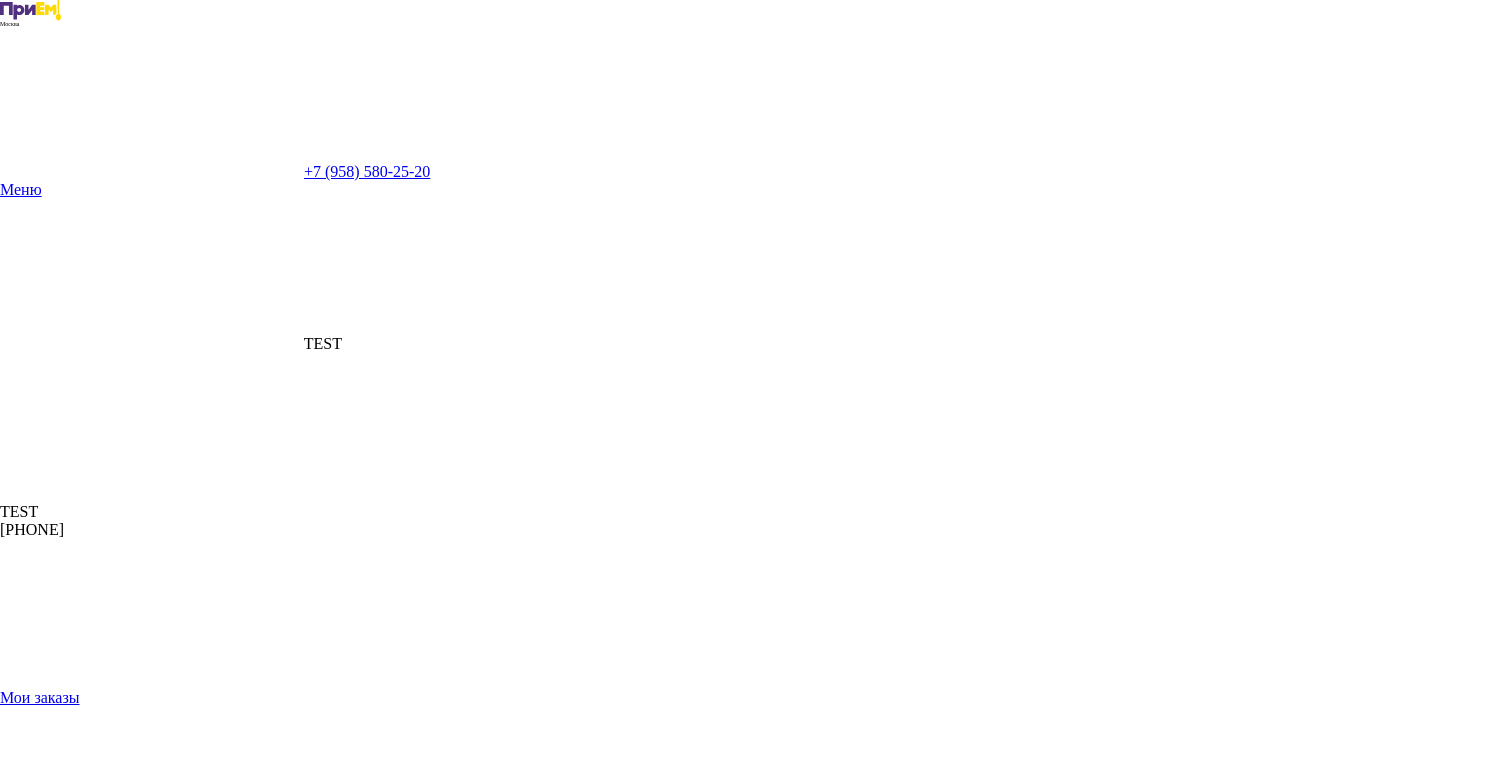 click 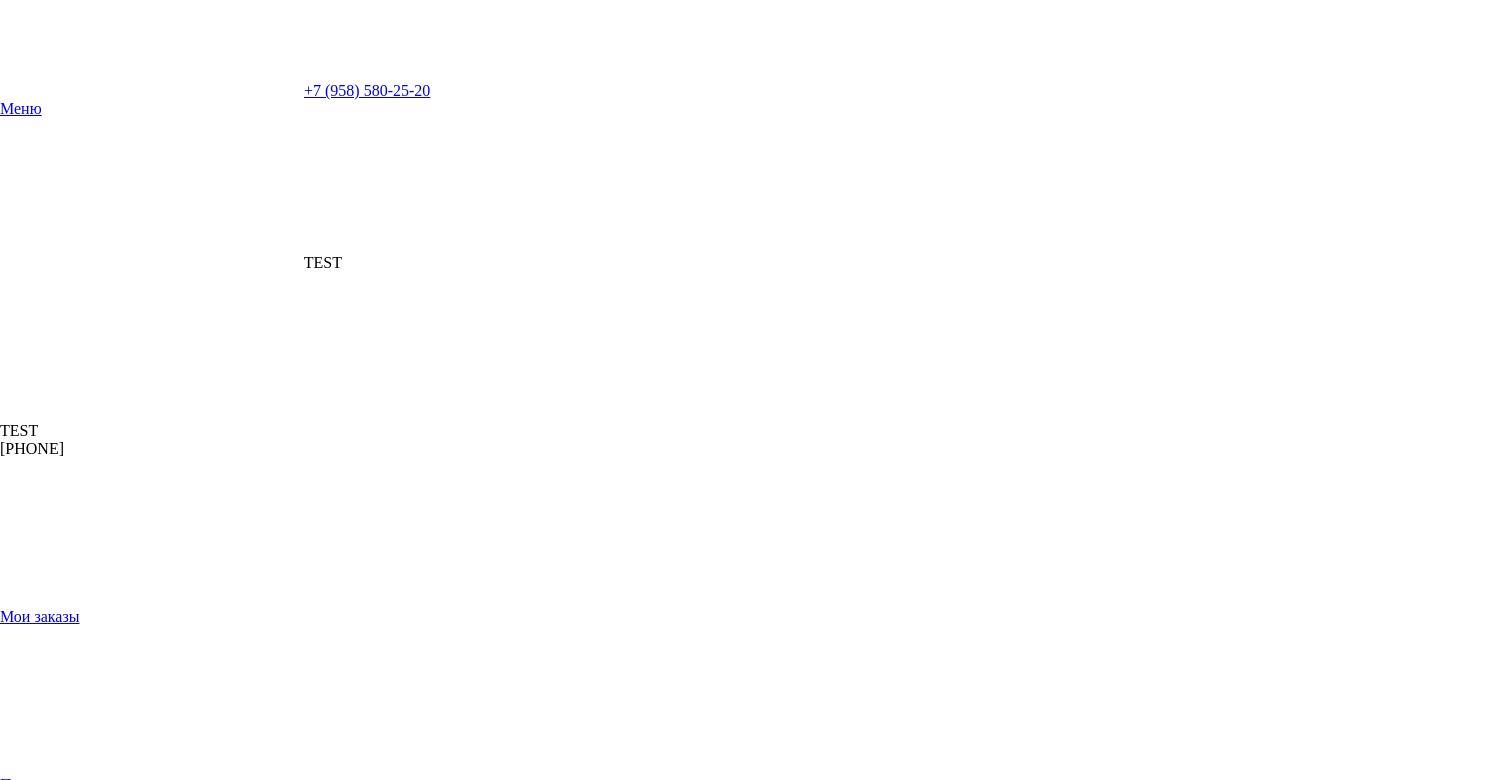 scroll, scrollTop: 0, scrollLeft: 0, axis: both 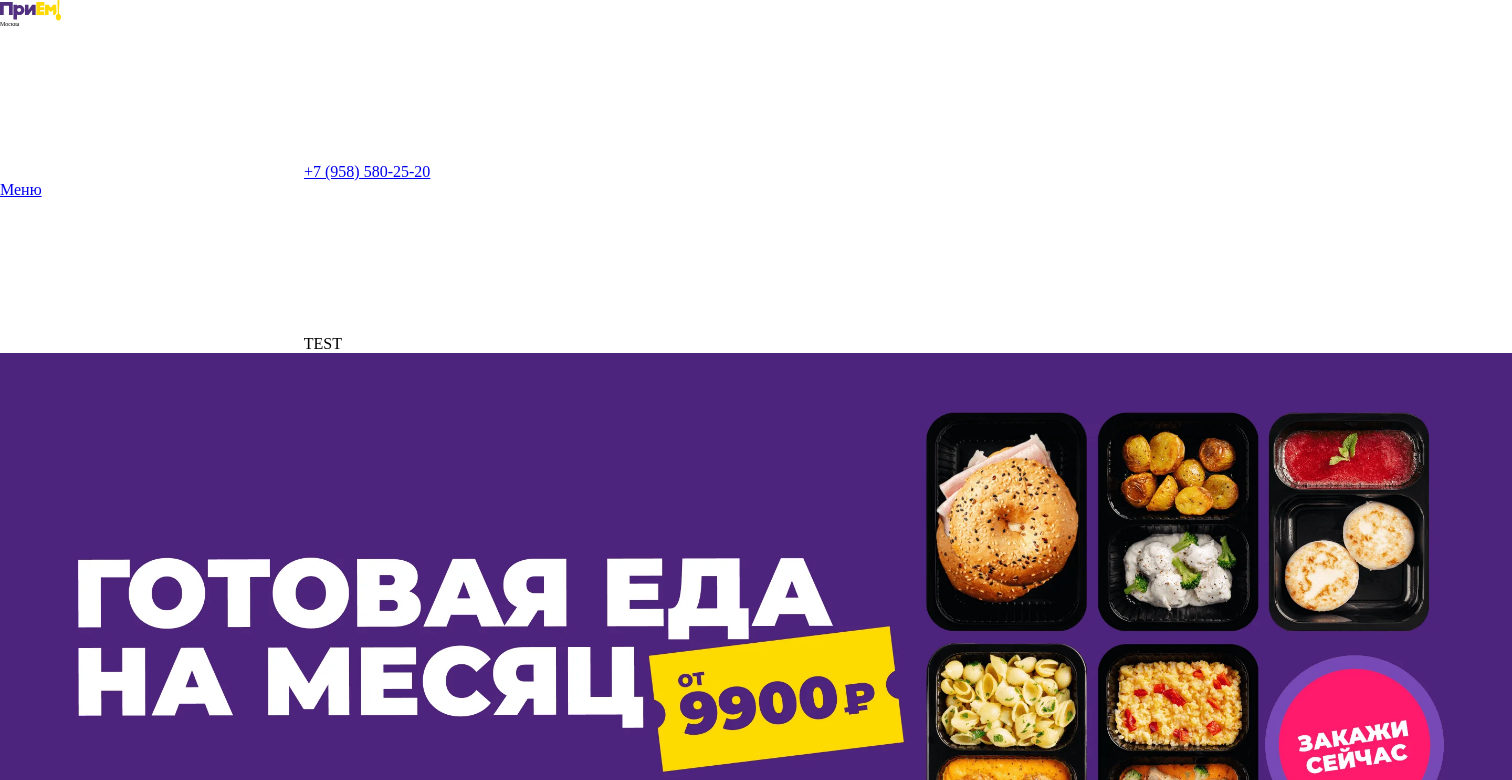 click on "TEST" at bounding box center (756, 276) 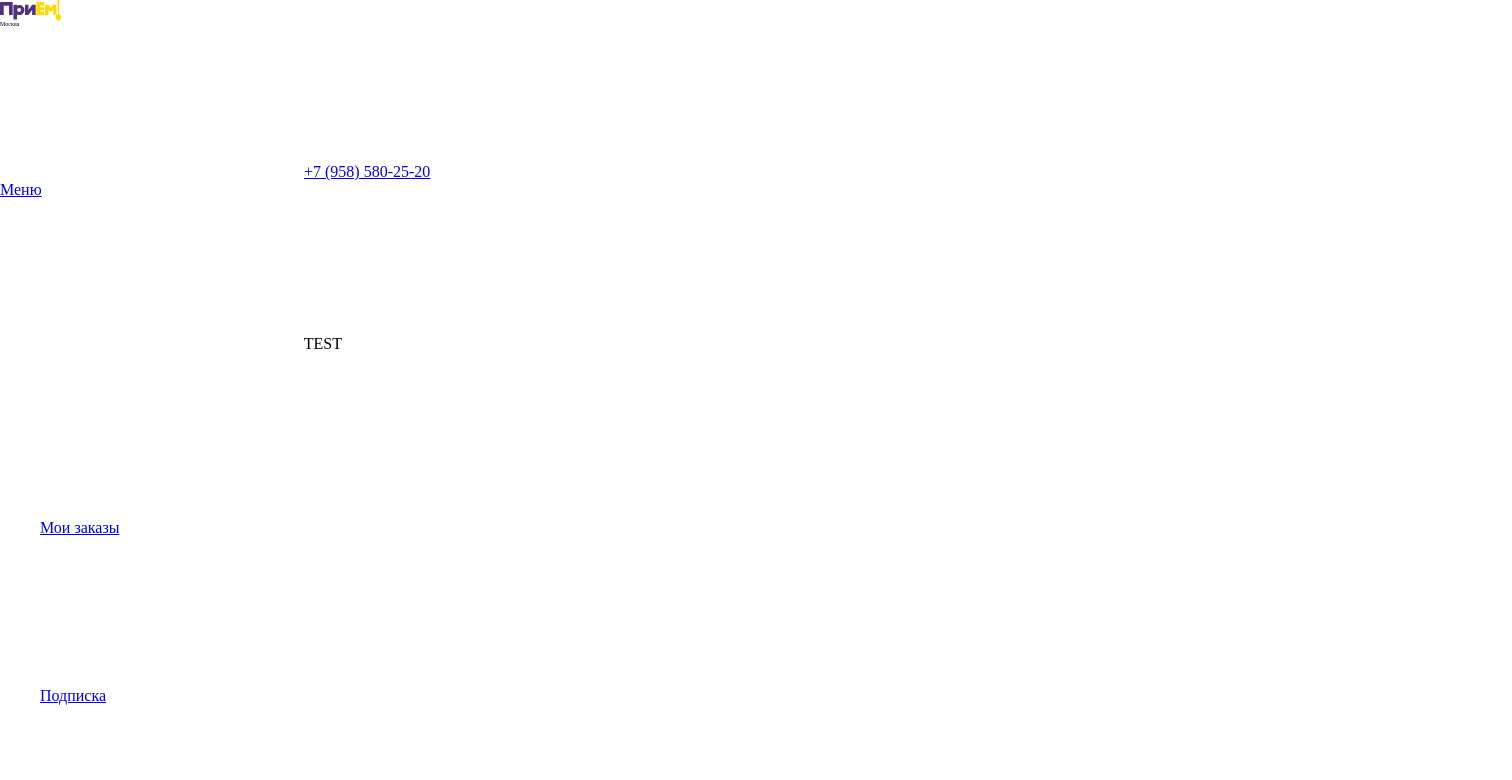 click on "Посмотреть меню" at bounding box center [101, 1371] 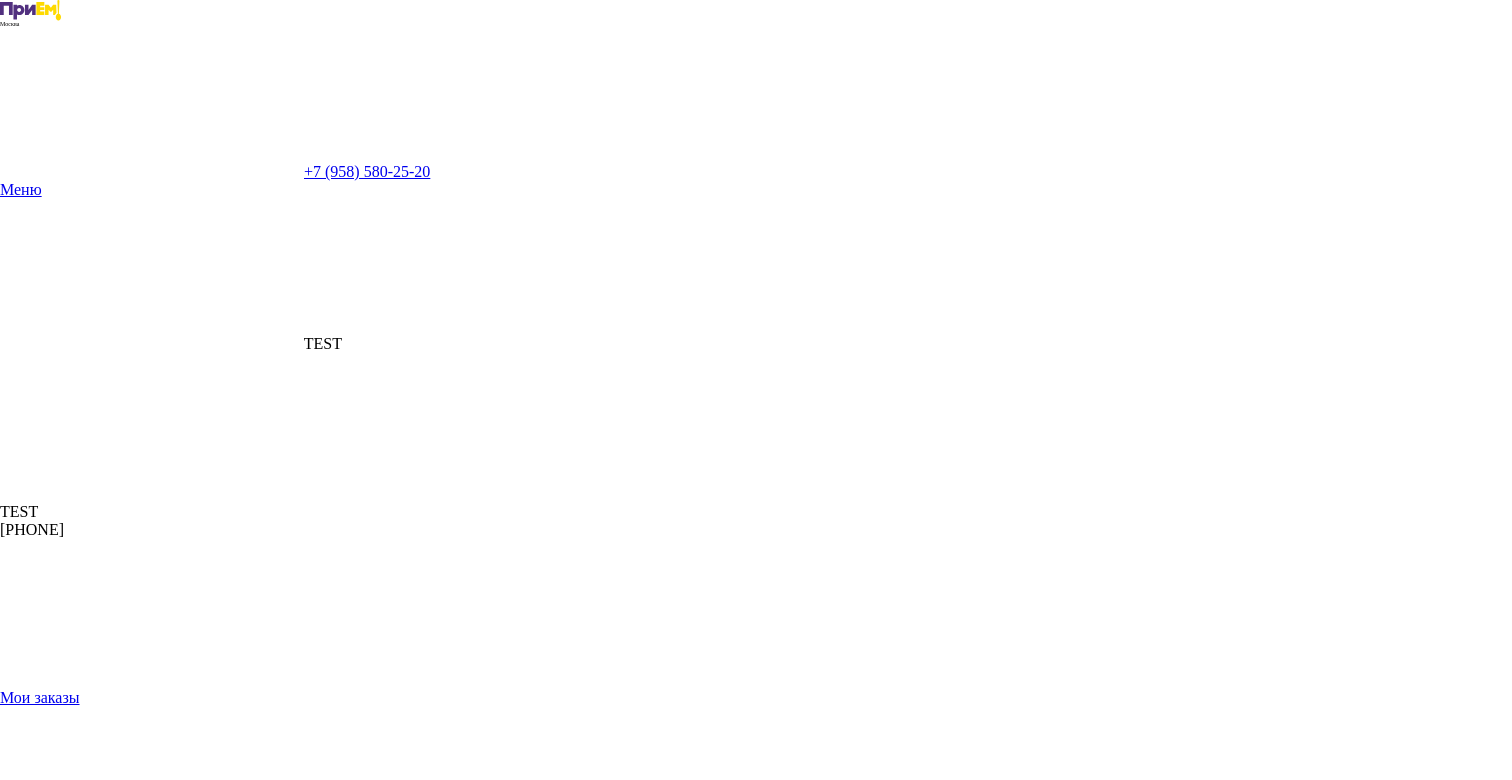 click 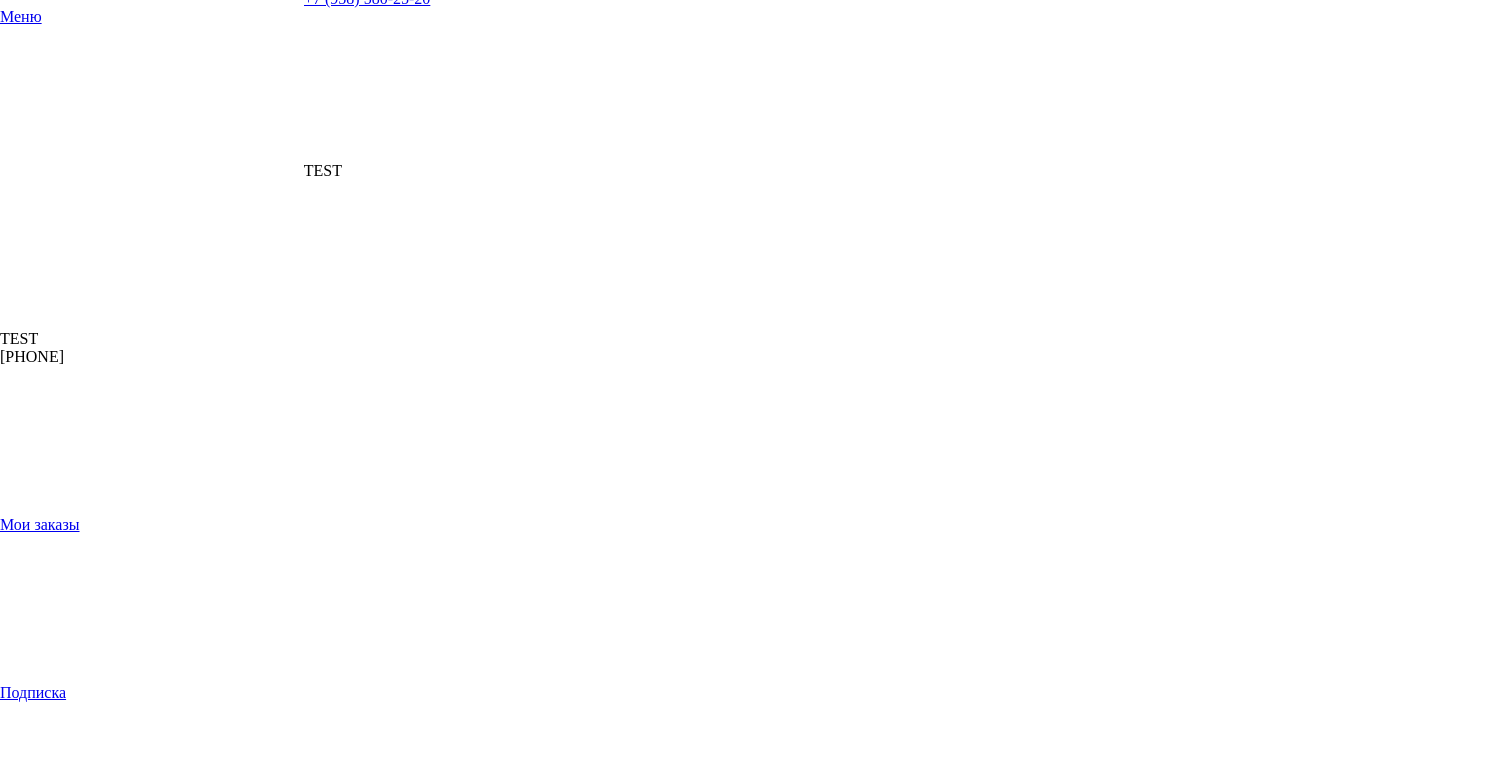scroll, scrollTop: 0, scrollLeft: 0, axis: both 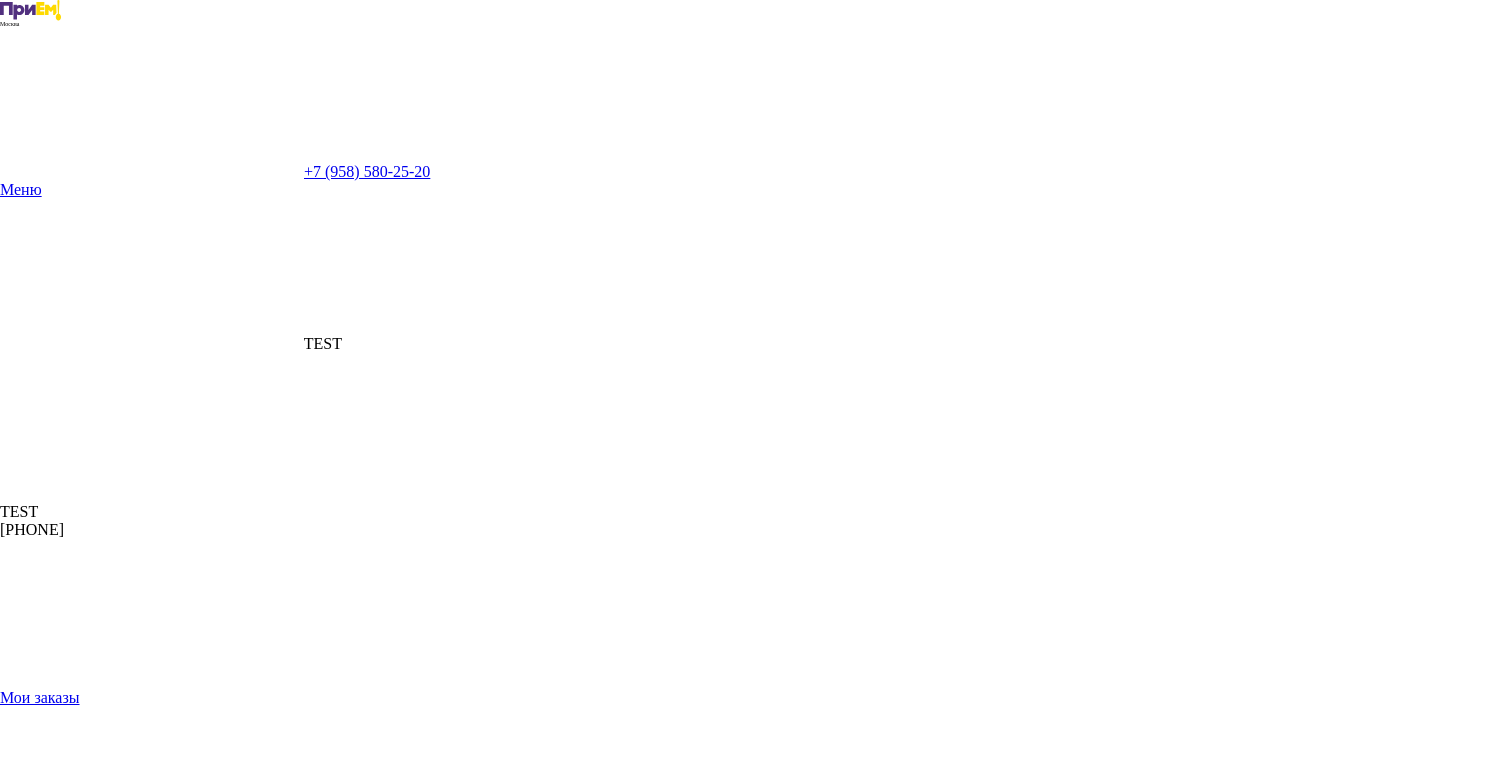 click on "Посмотреть меню" at bounding box center (756, 1238) 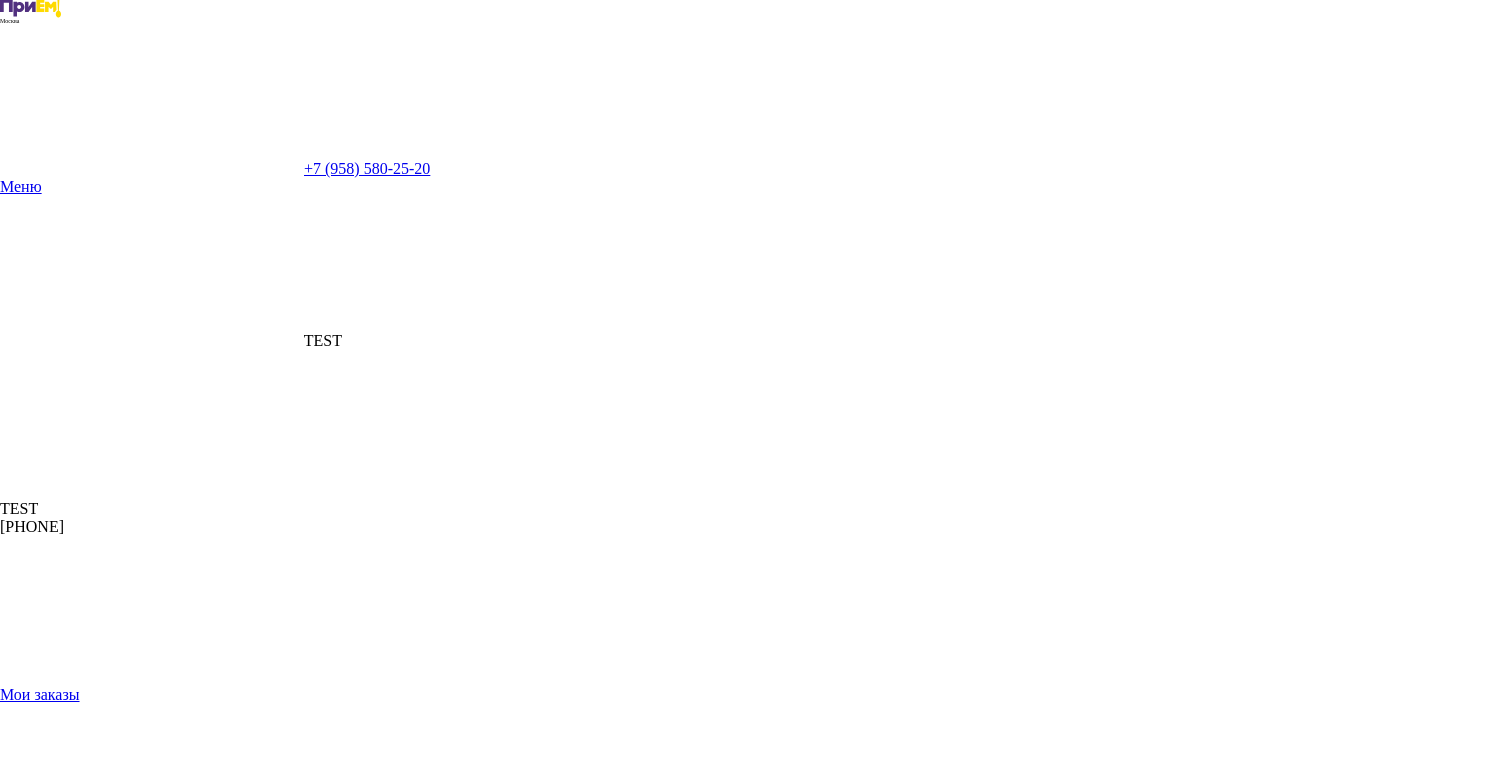 scroll, scrollTop: 0, scrollLeft: 0, axis: both 